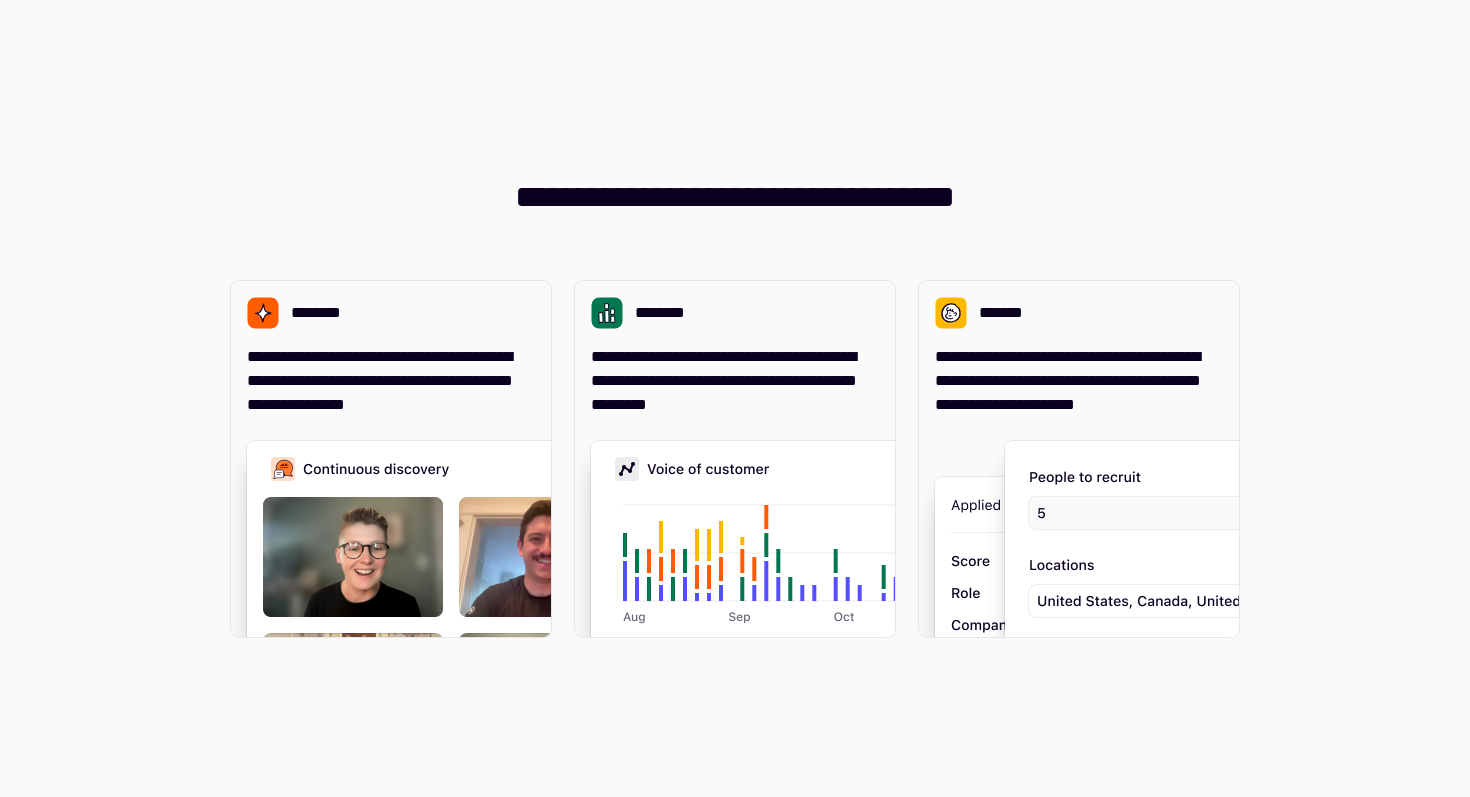 scroll, scrollTop: 0, scrollLeft: 0, axis: both 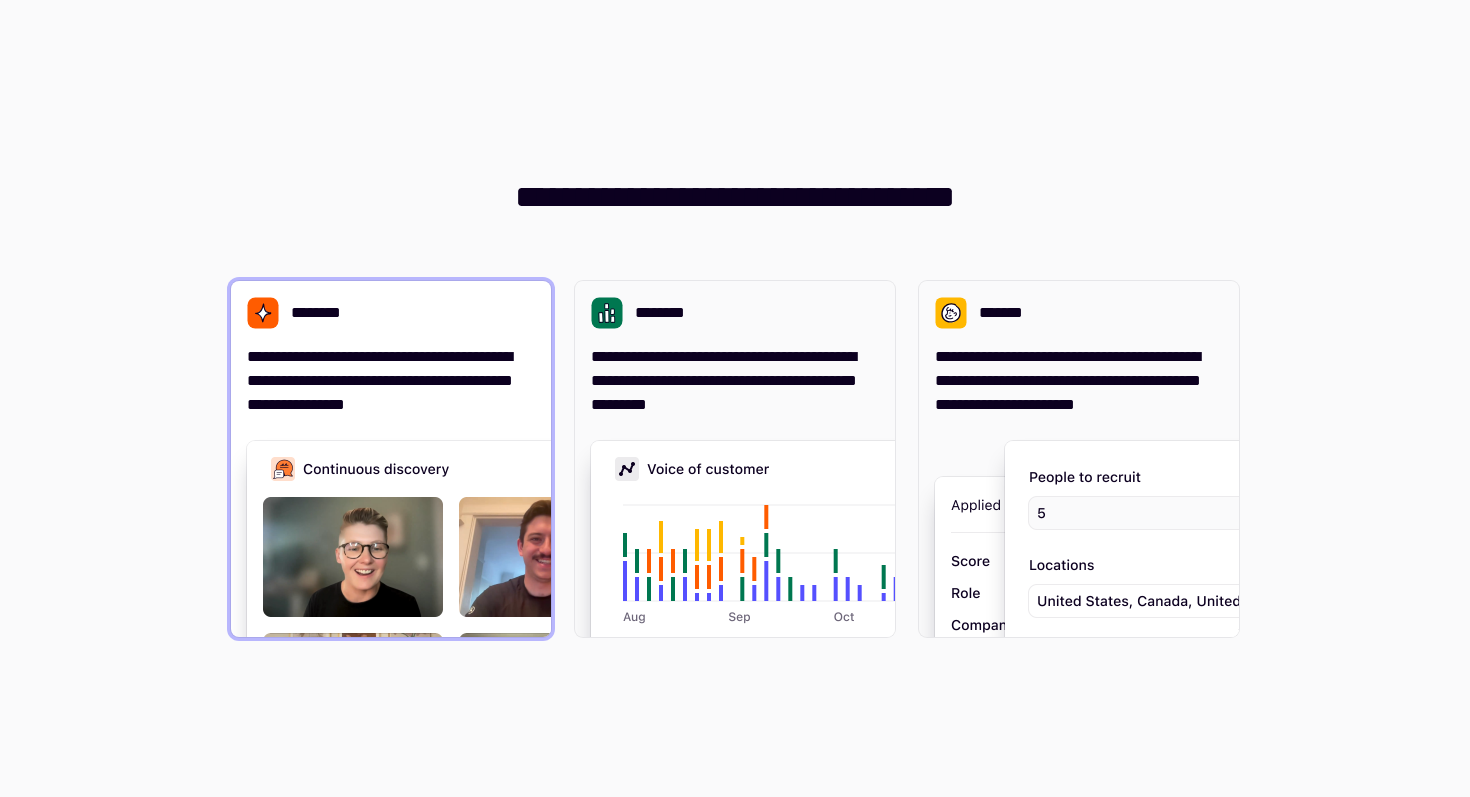 click at bounding box center [547, 641] 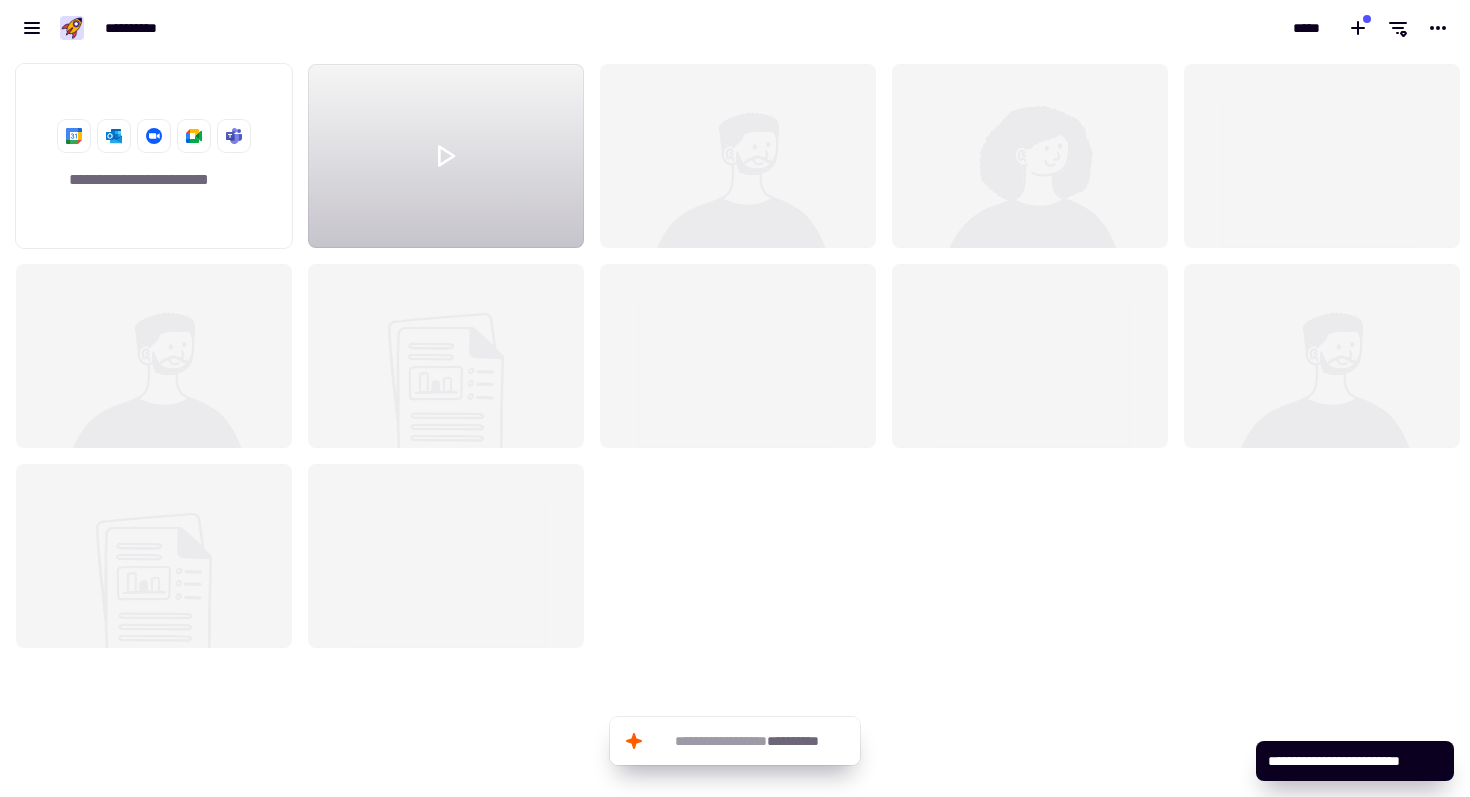 scroll, scrollTop: 16, scrollLeft: 16, axis: both 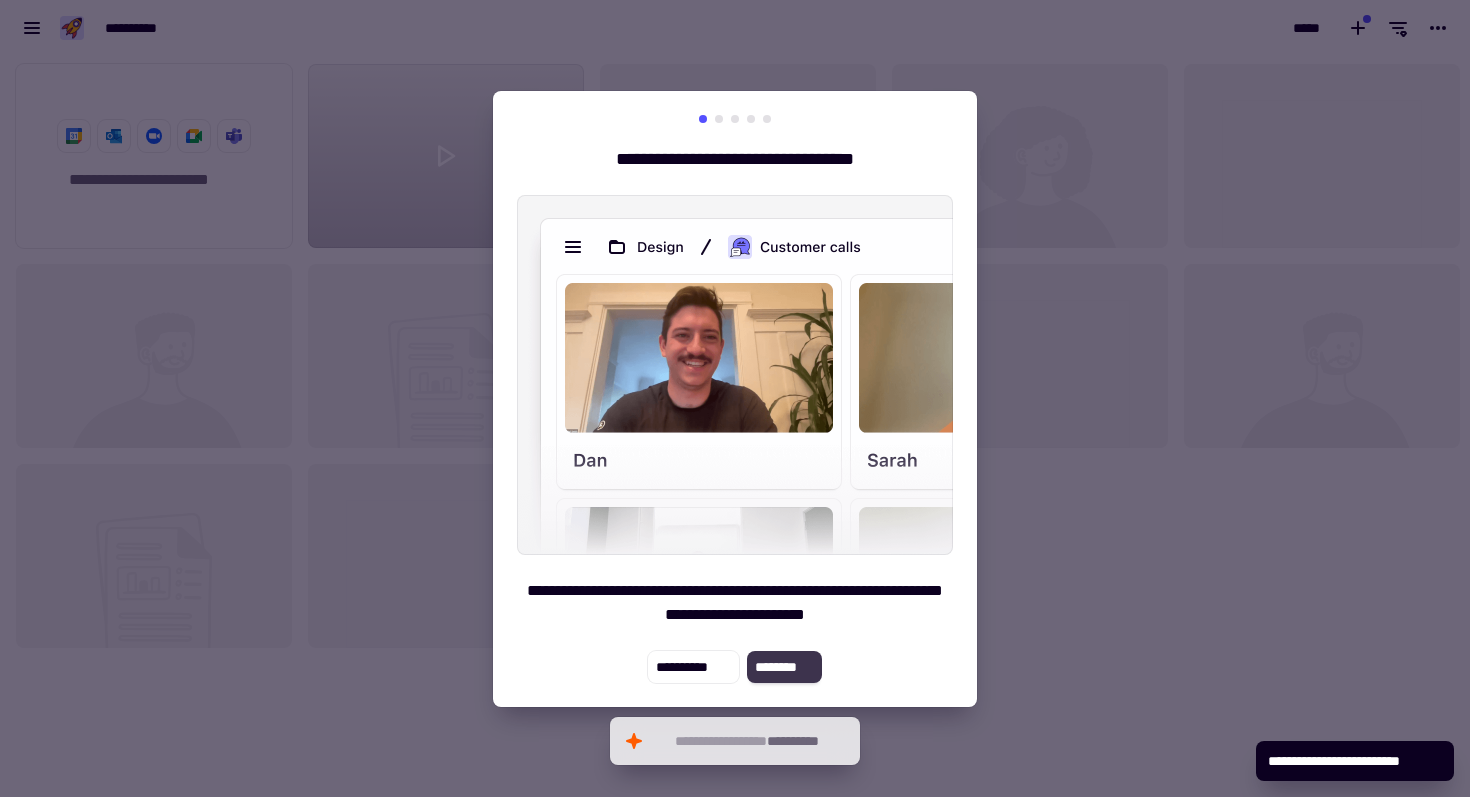 click on "********" 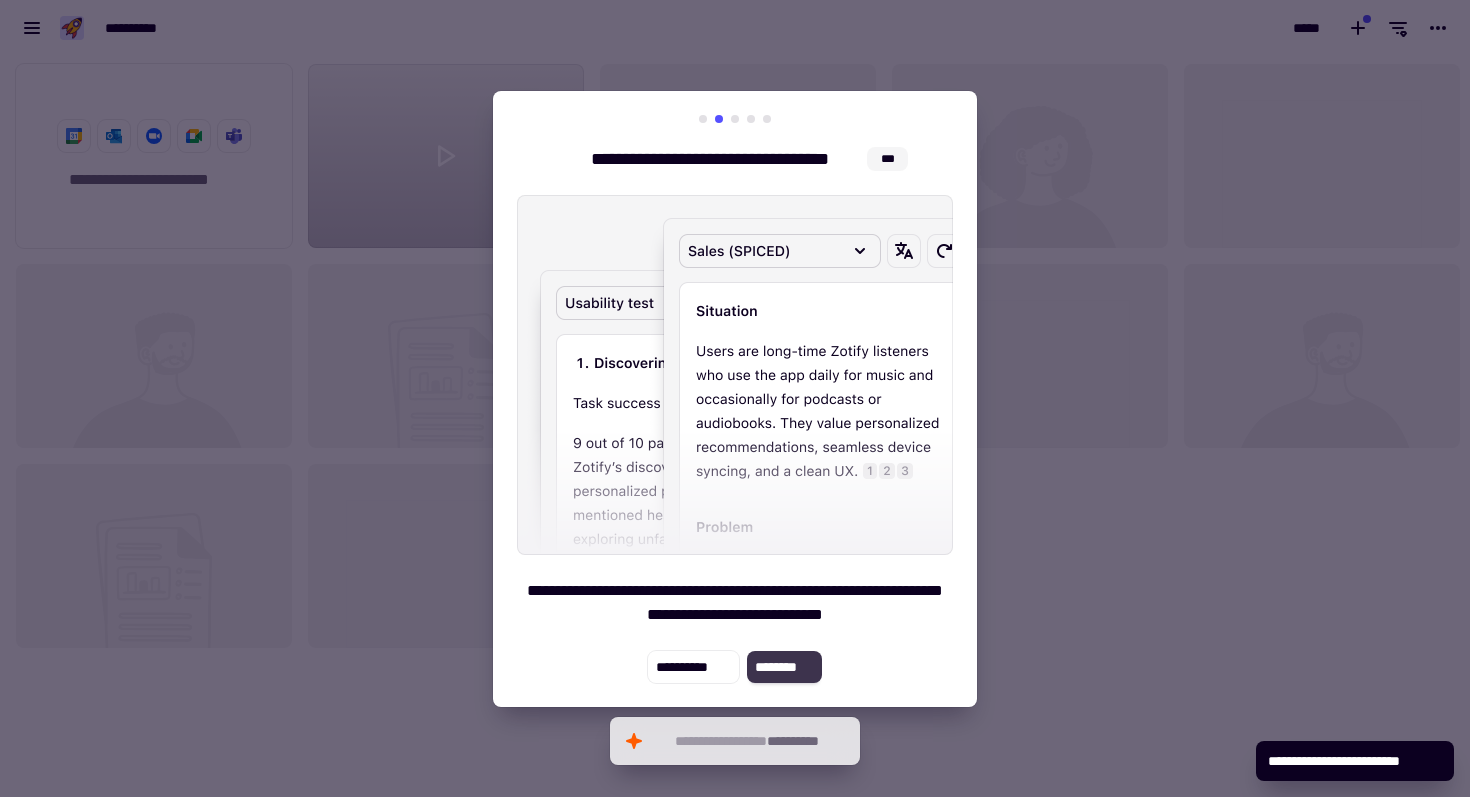 click on "********" 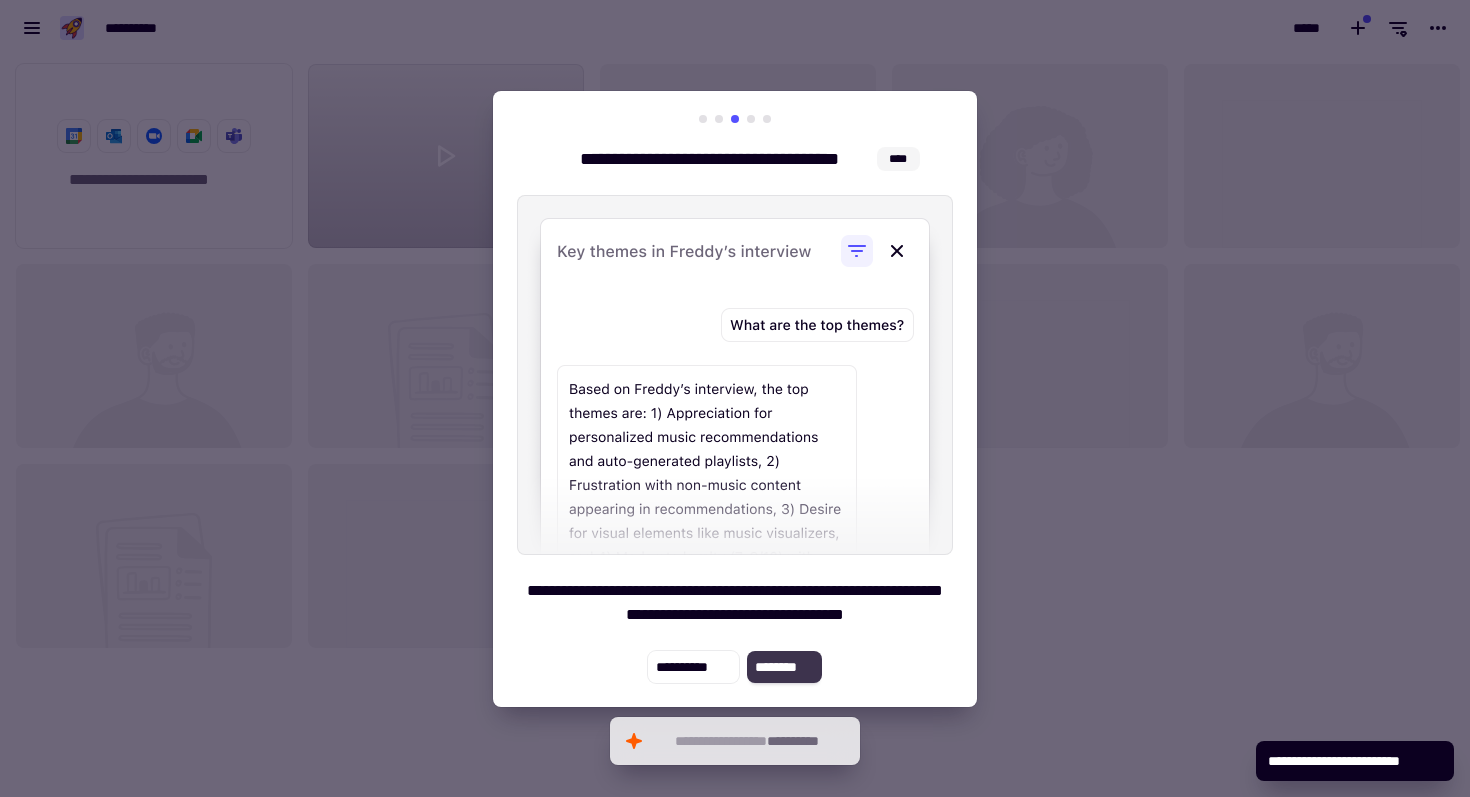 click on "********" 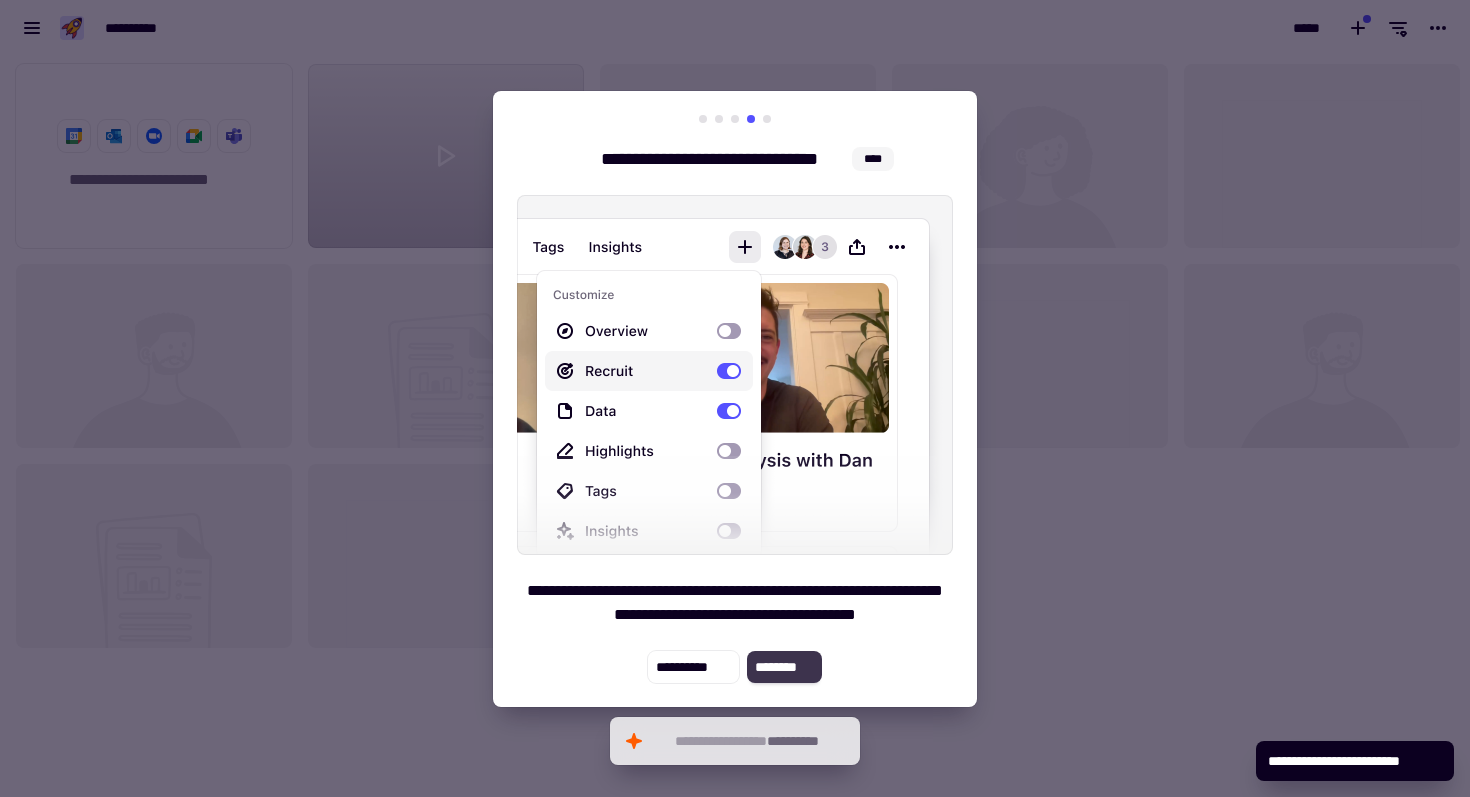 click on "********" 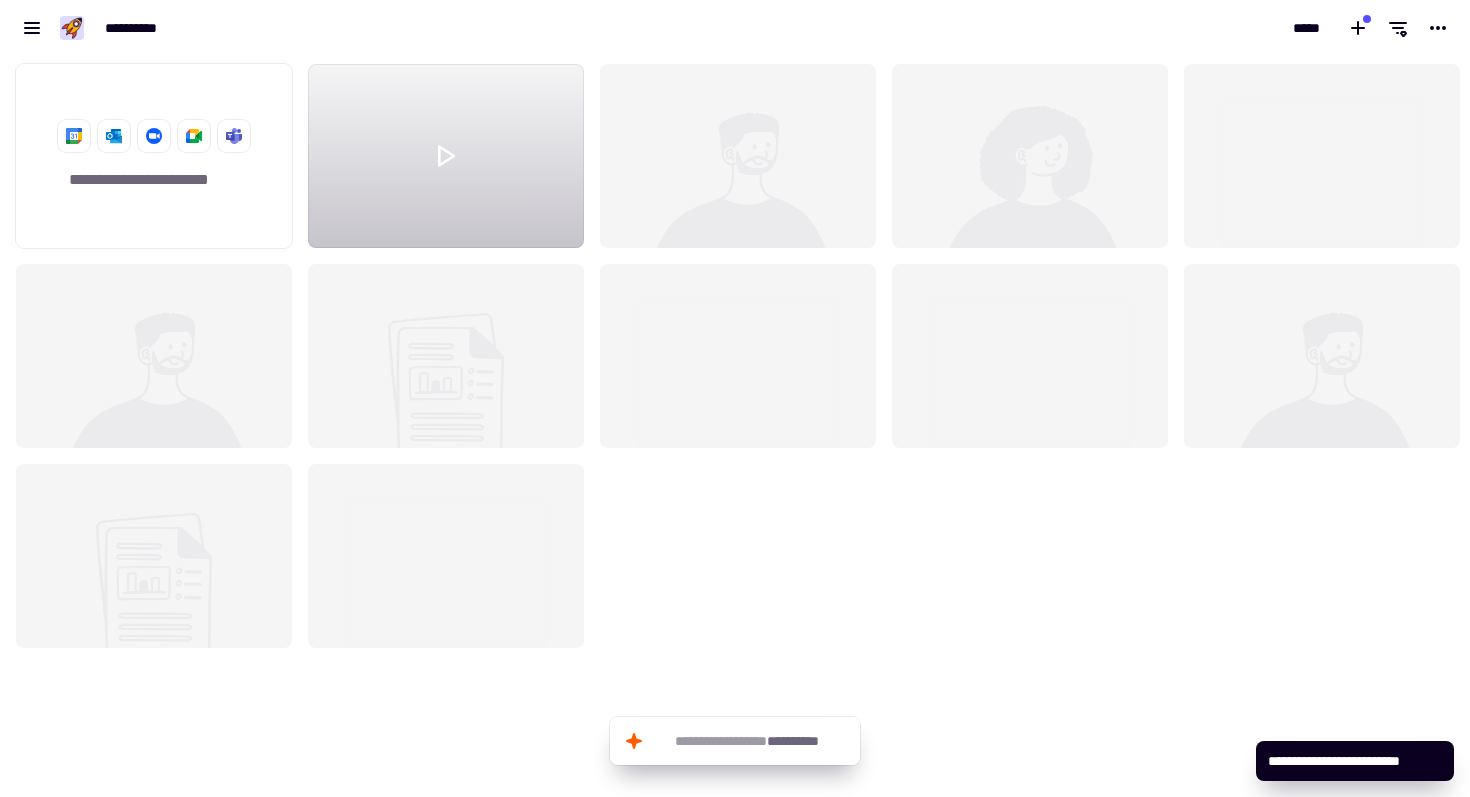 click on "**********" 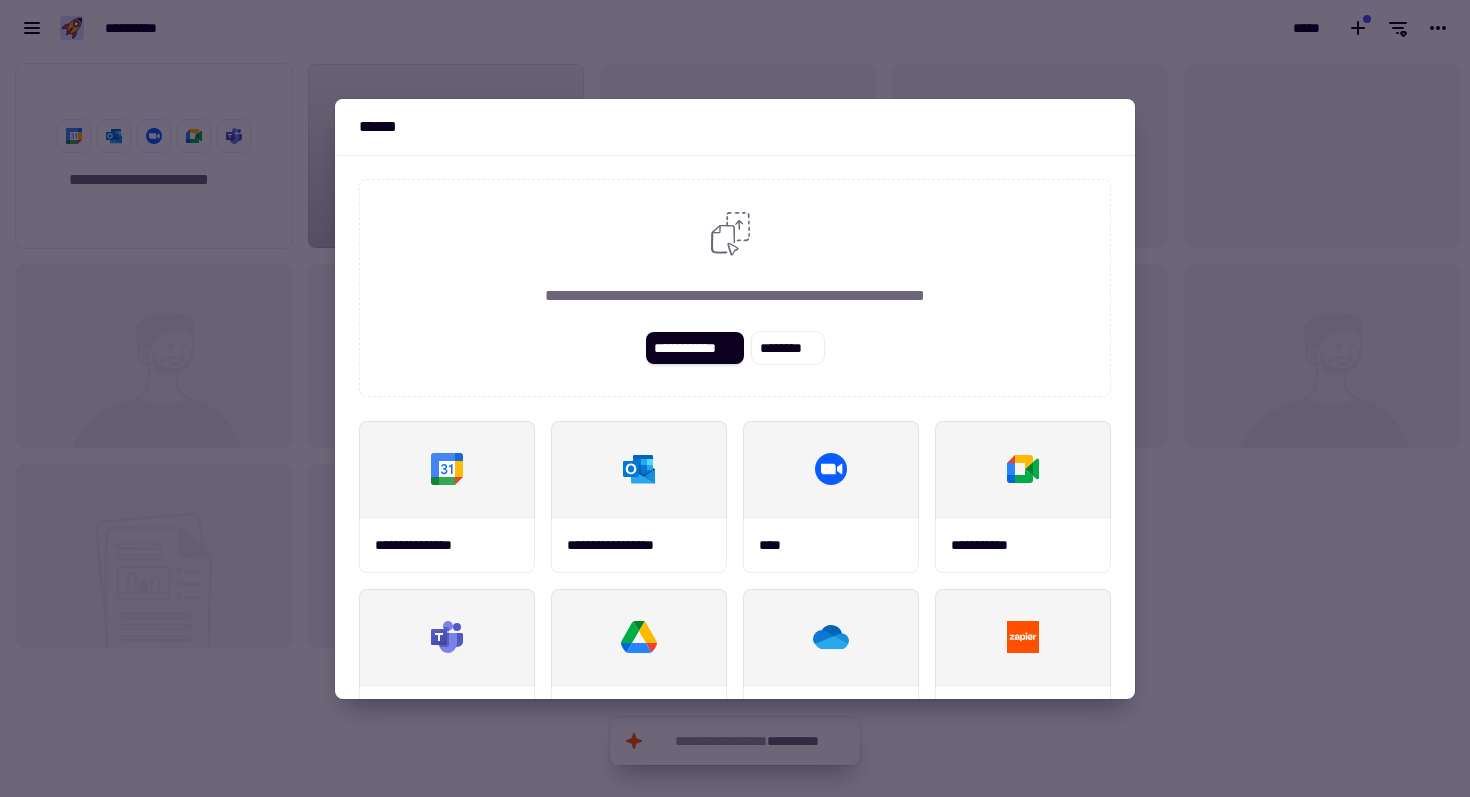 click at bounding box center (735, 398) 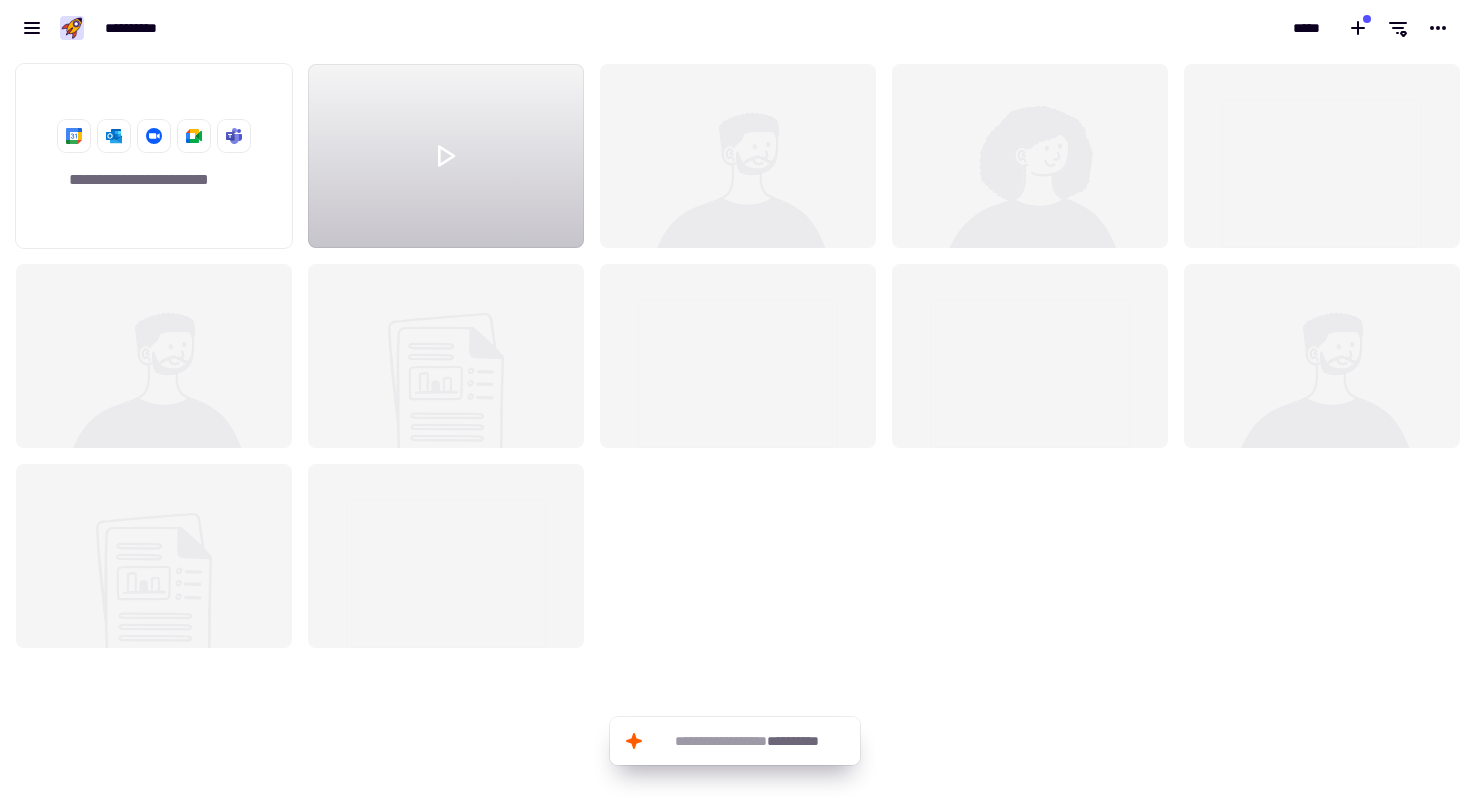 click on "**********" 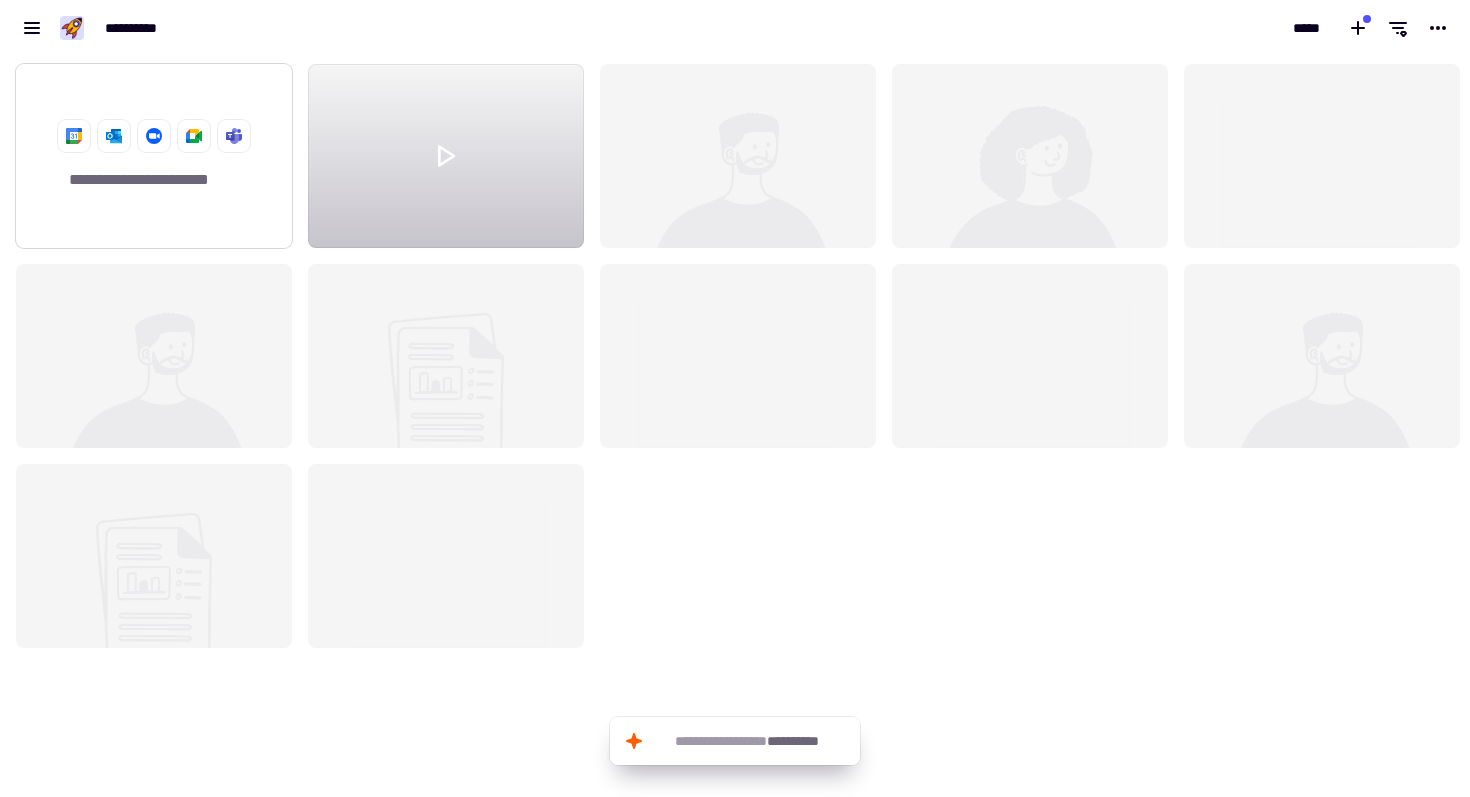 click 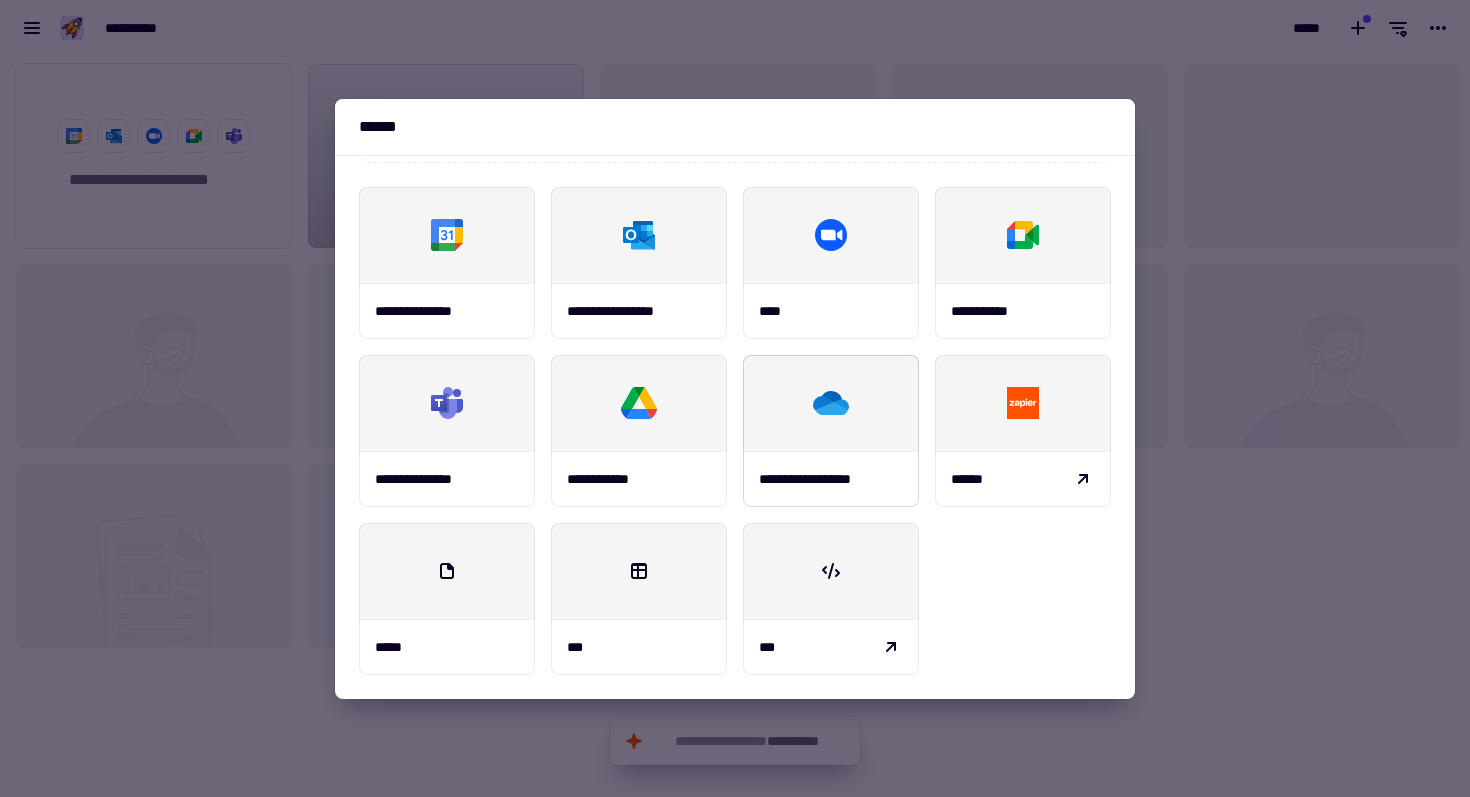 scroll, scrollTop: 0, scrollLeft: 0, axis: both 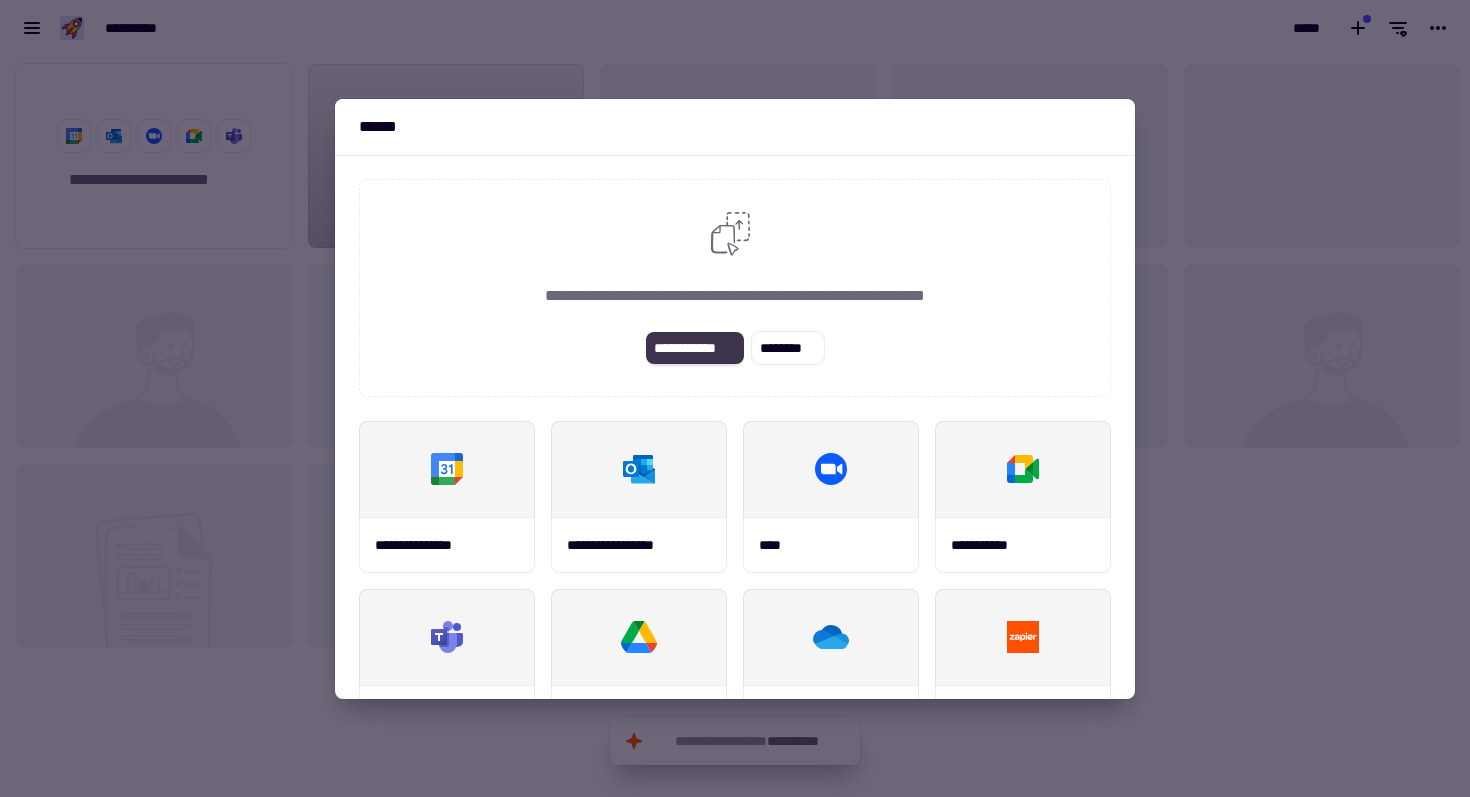 click on "**********" 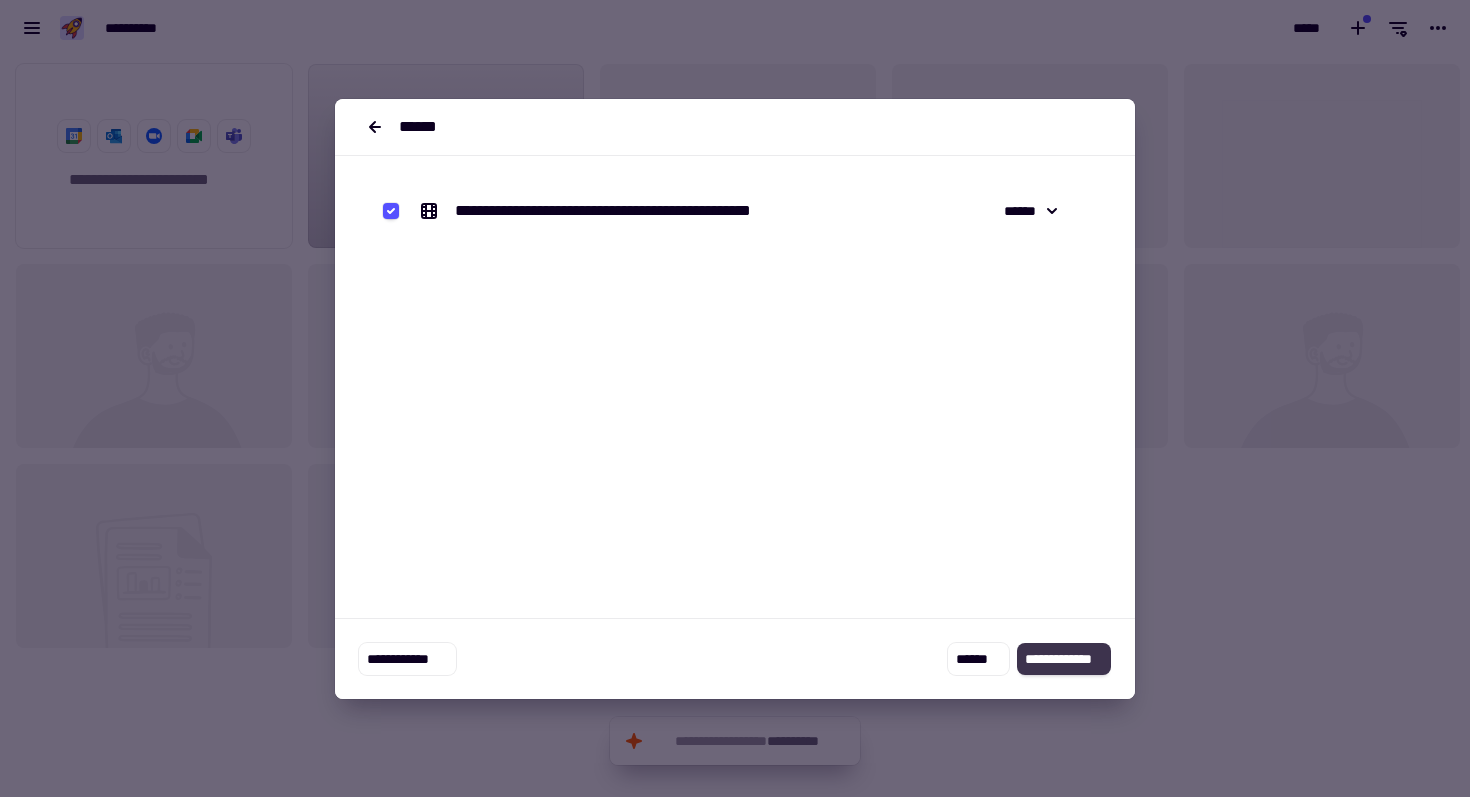 click on "**********" 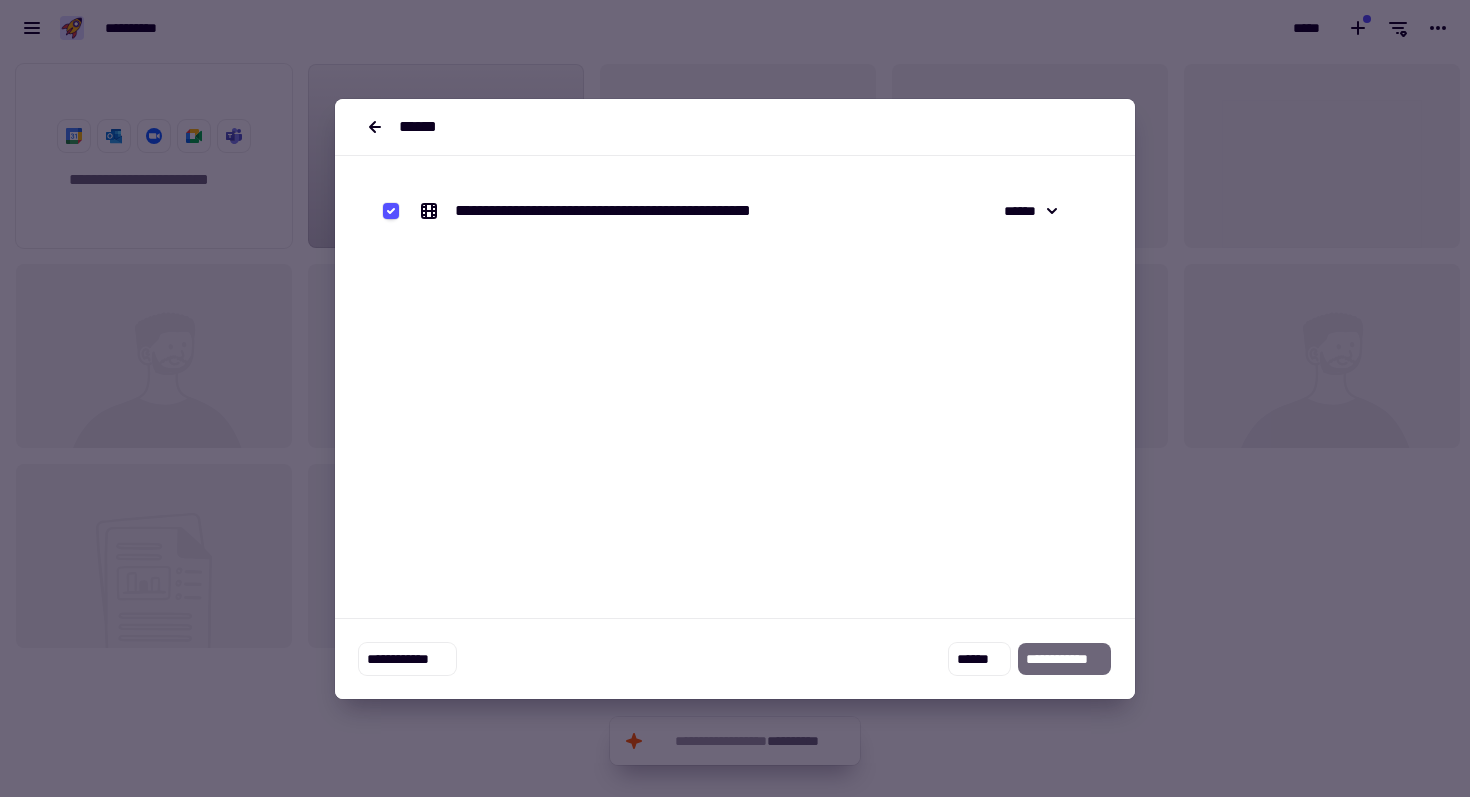 scroll, scrollTop: 726, scrollLeft: 1440, axis: both 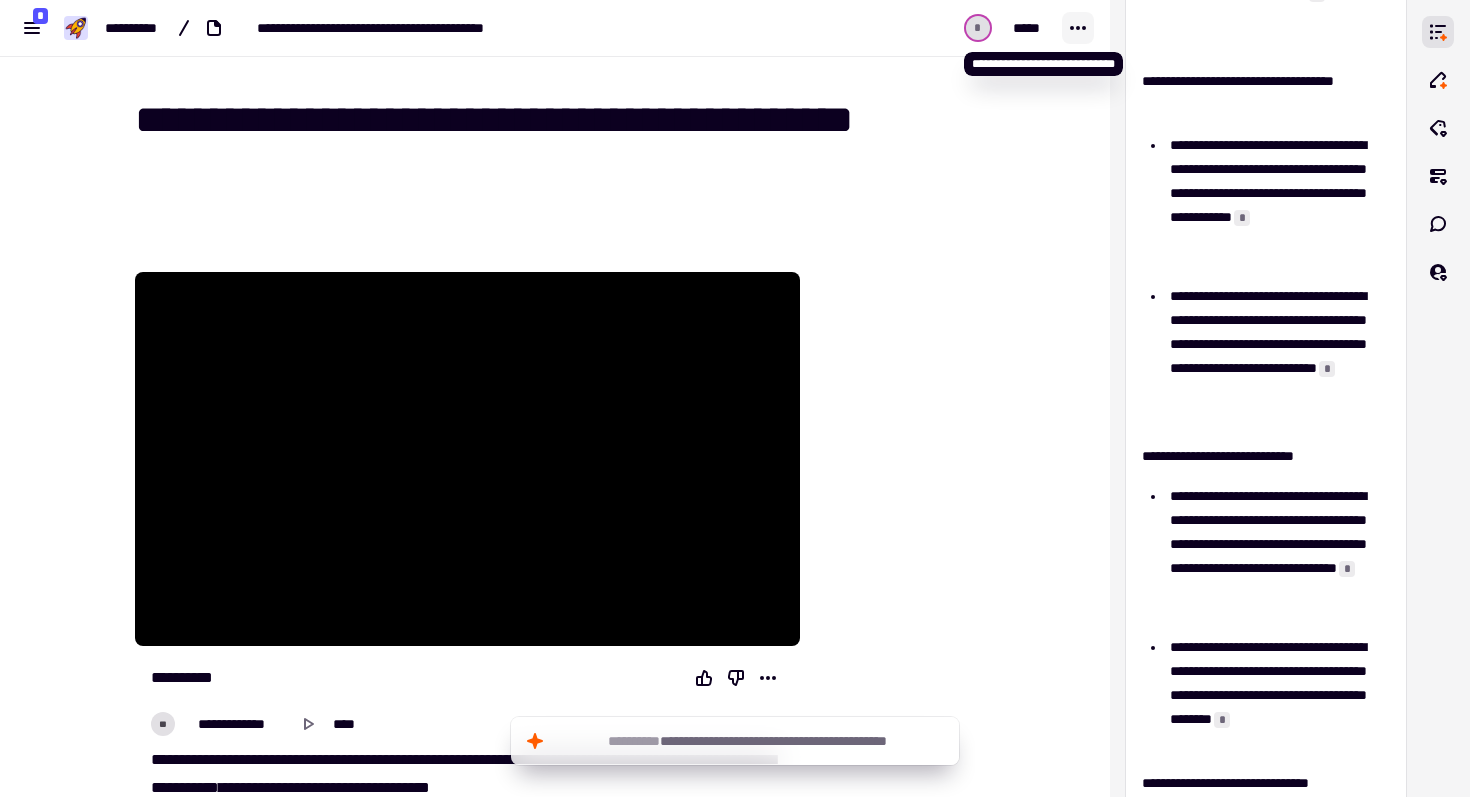 click 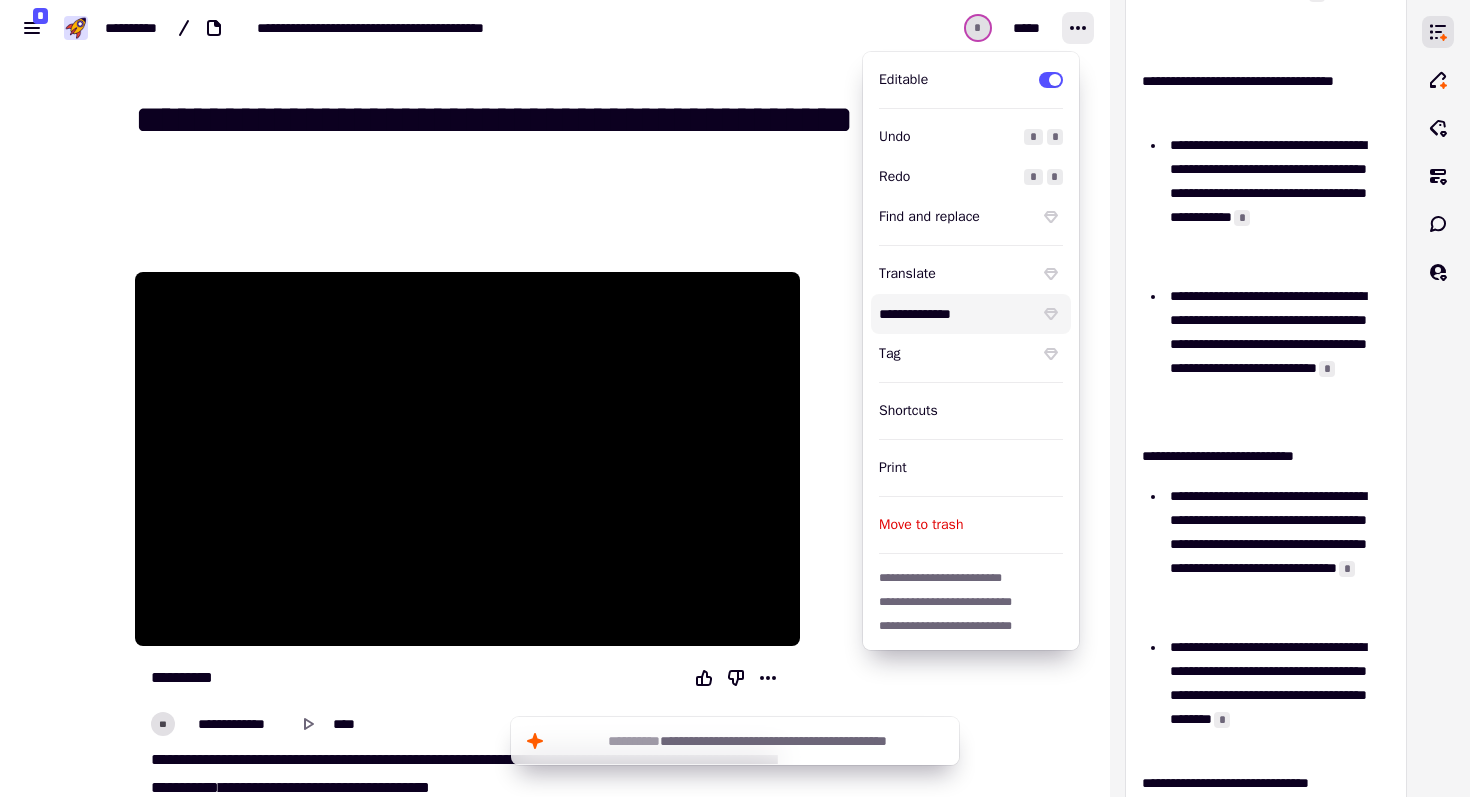 click at bounding box center [901, 7990] 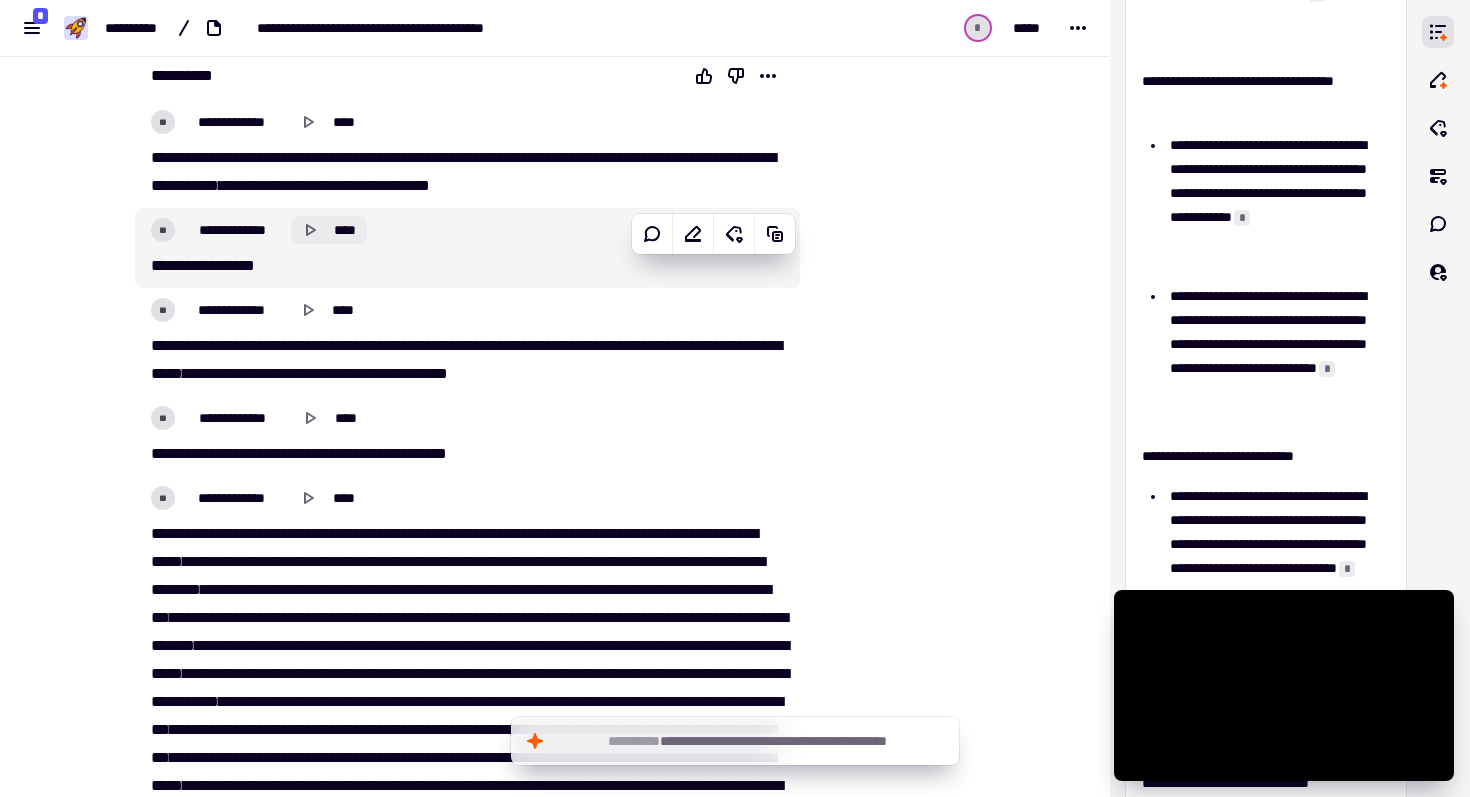 scroll, scrollTop: 561, scrollLeft: 0, axis: vertical 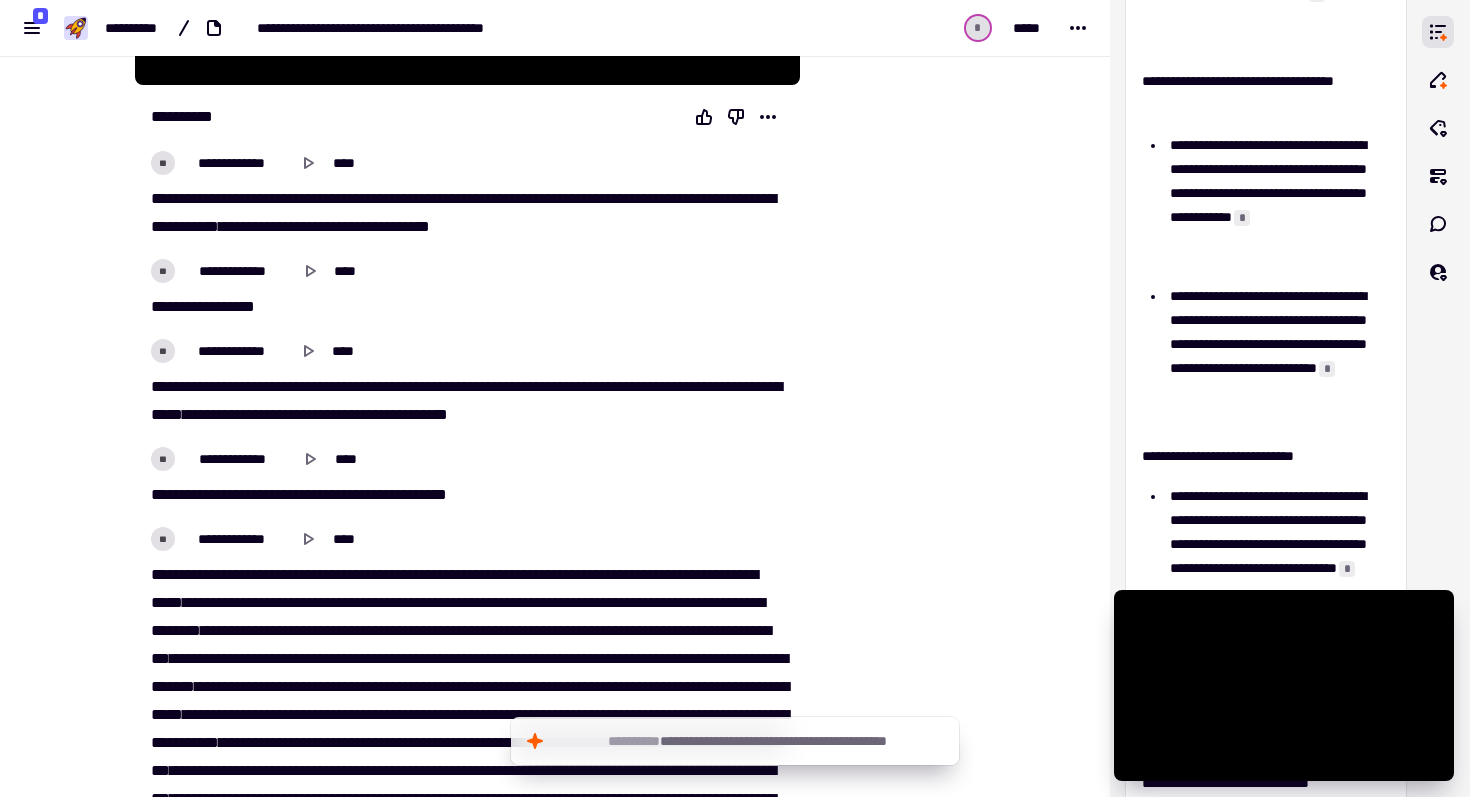 click on "**********" at bounding box center [191, 117] 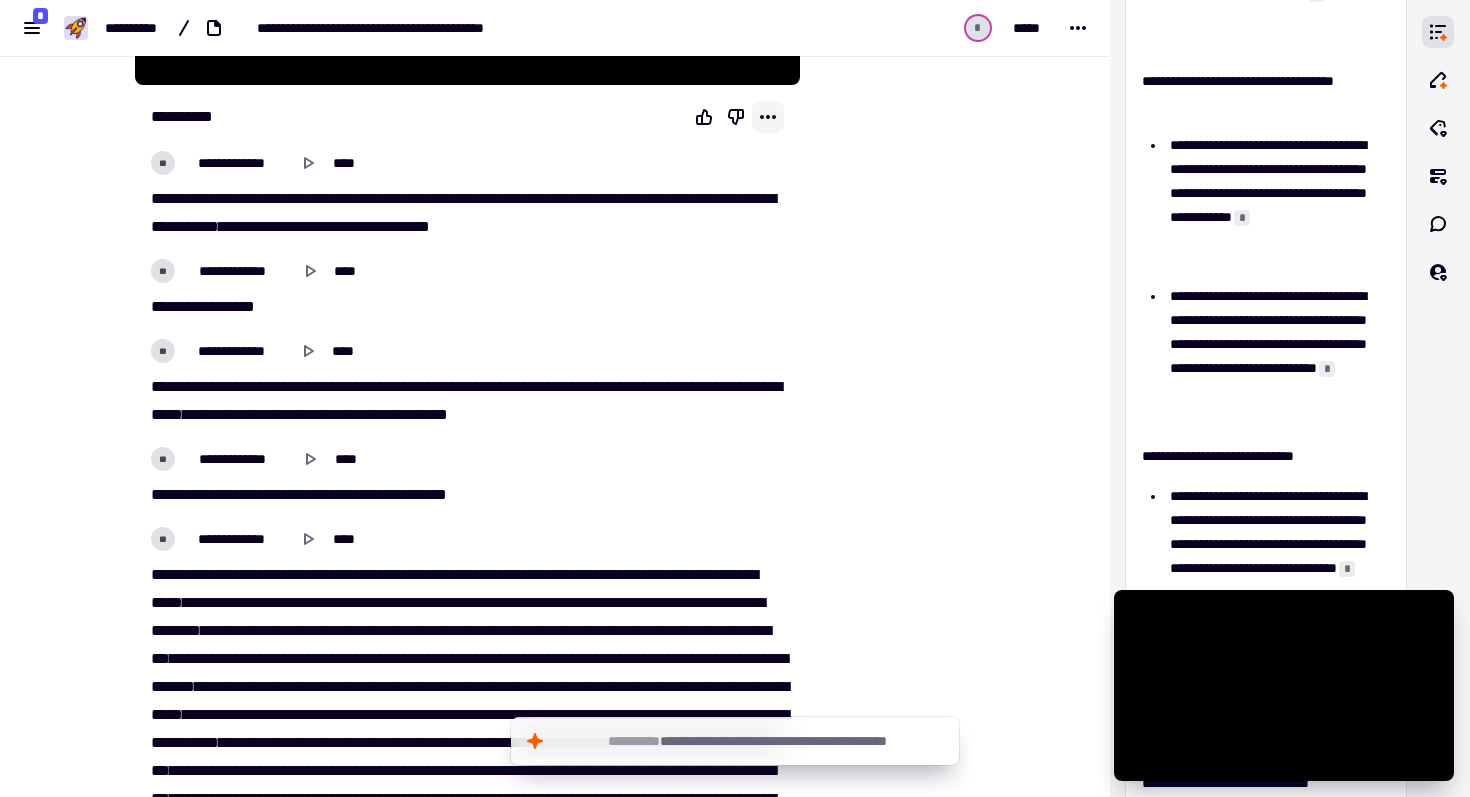 click 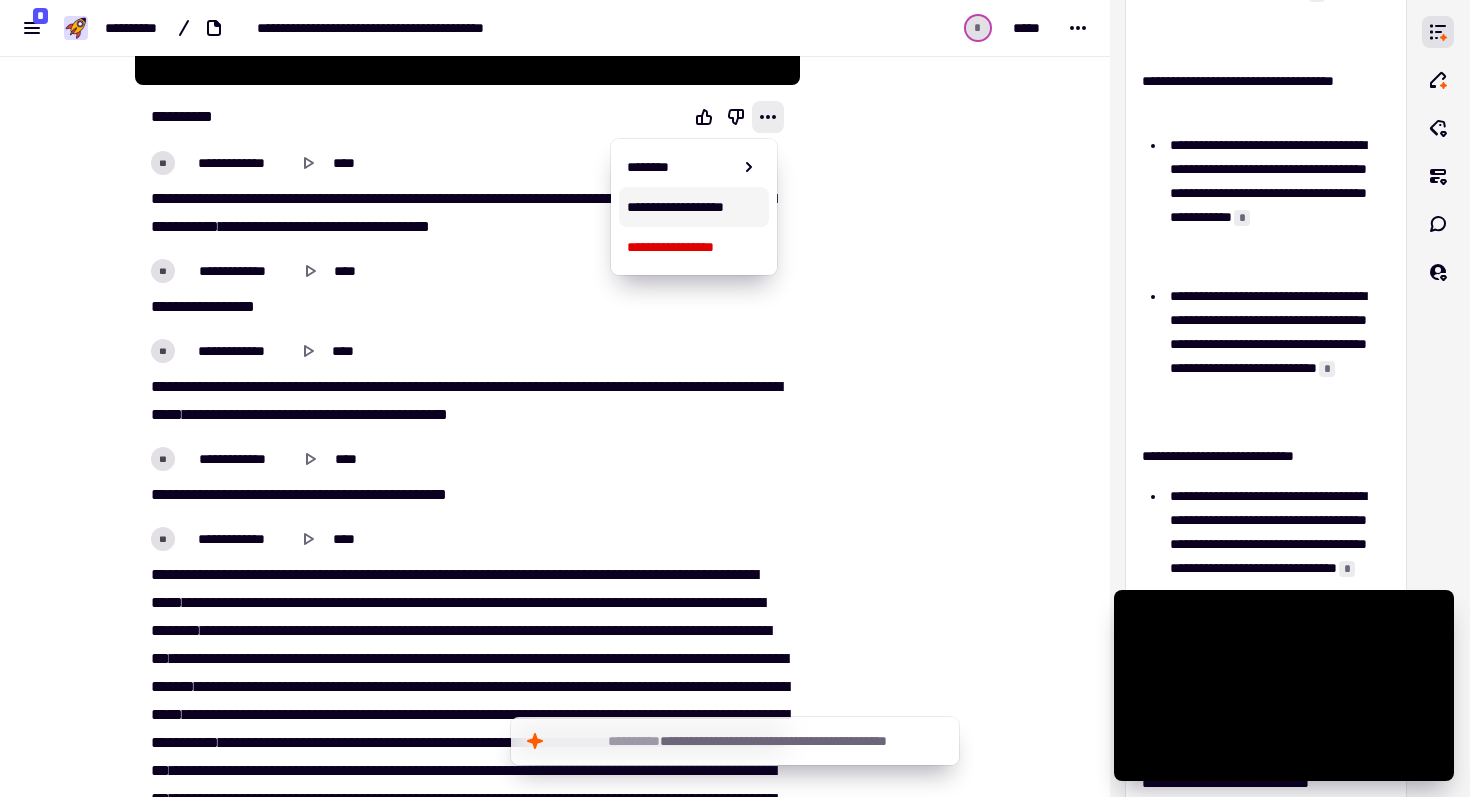 click on "**********" at bounding box center (694, 207) 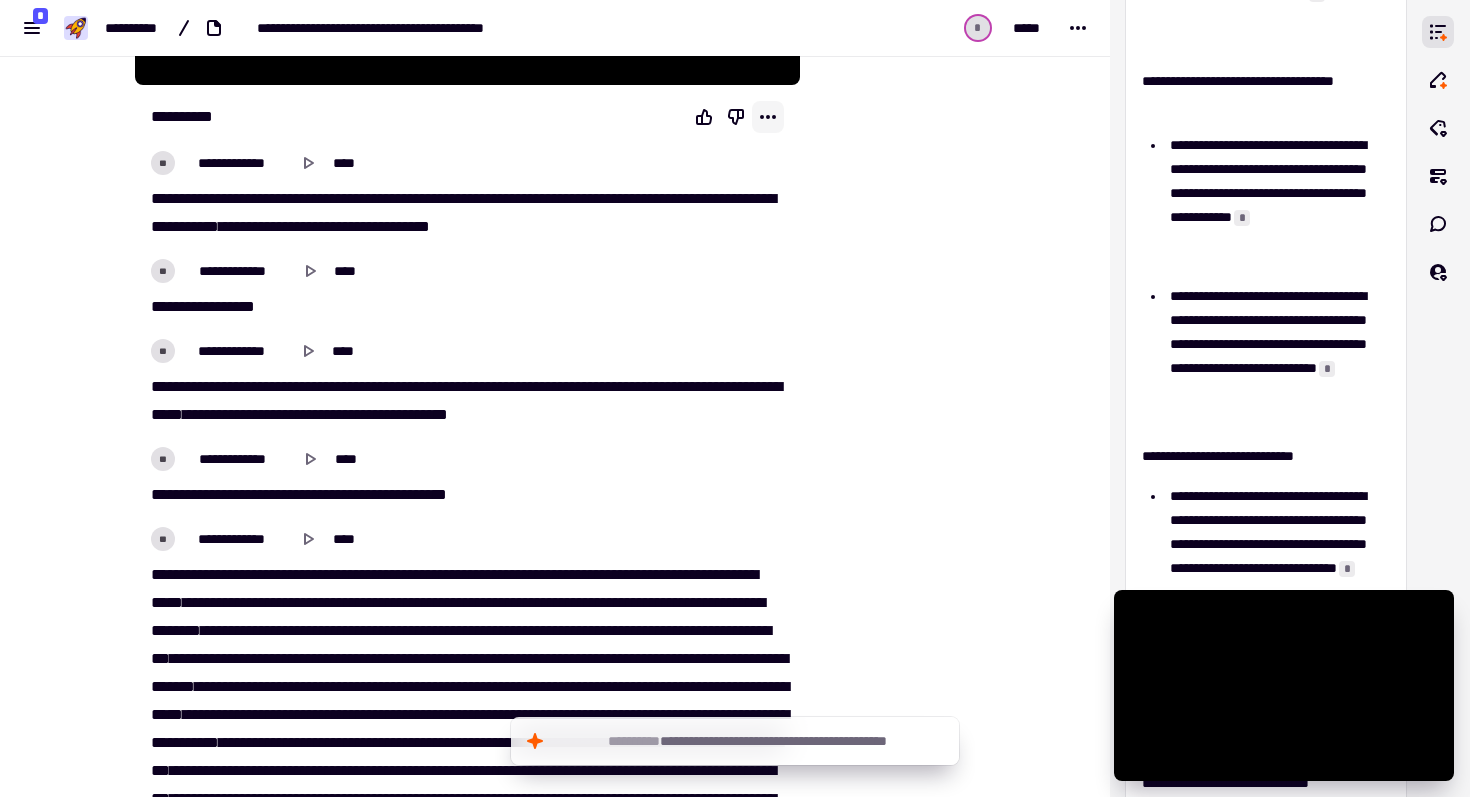 click 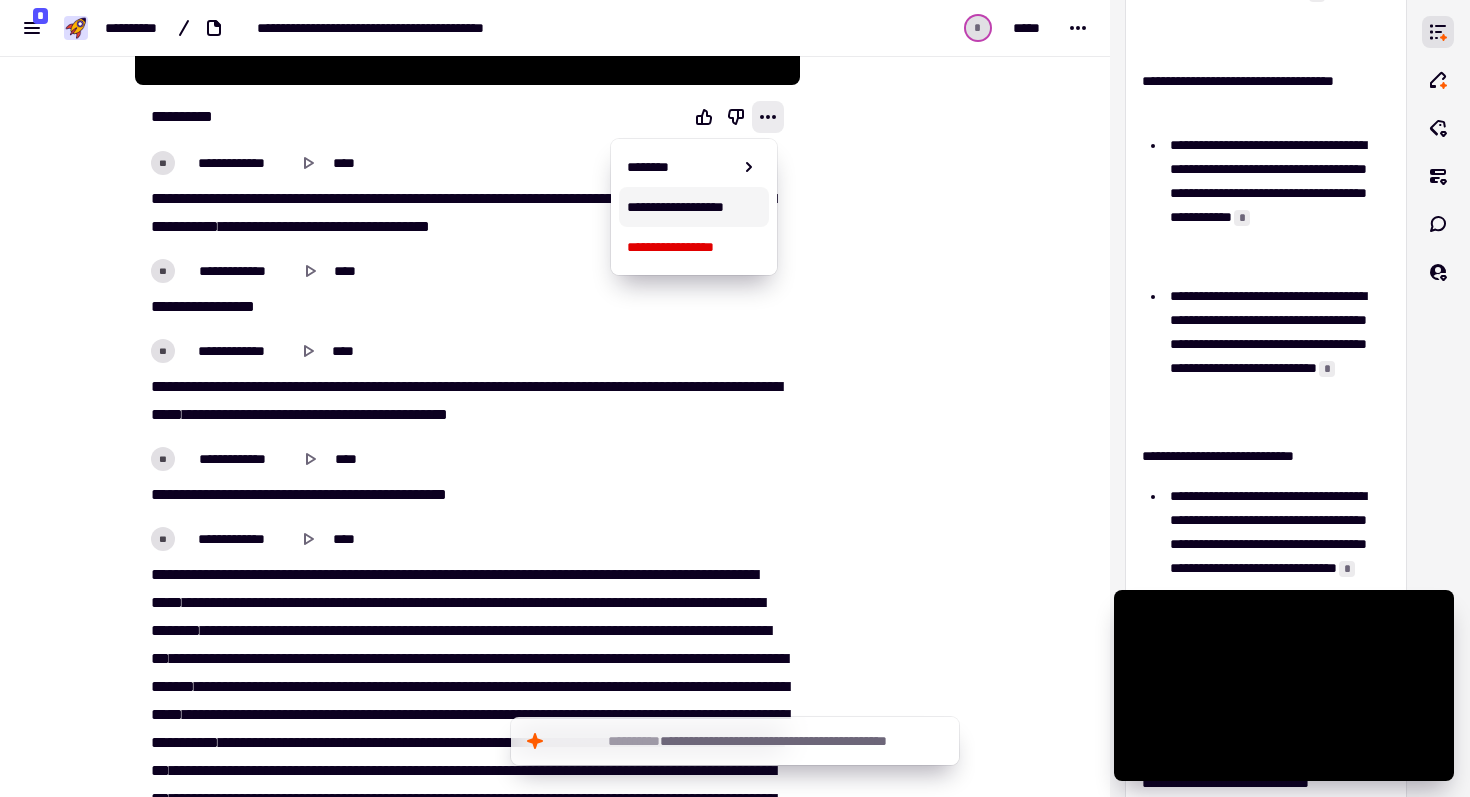 click on "**********" at bounding box center (694, 207) 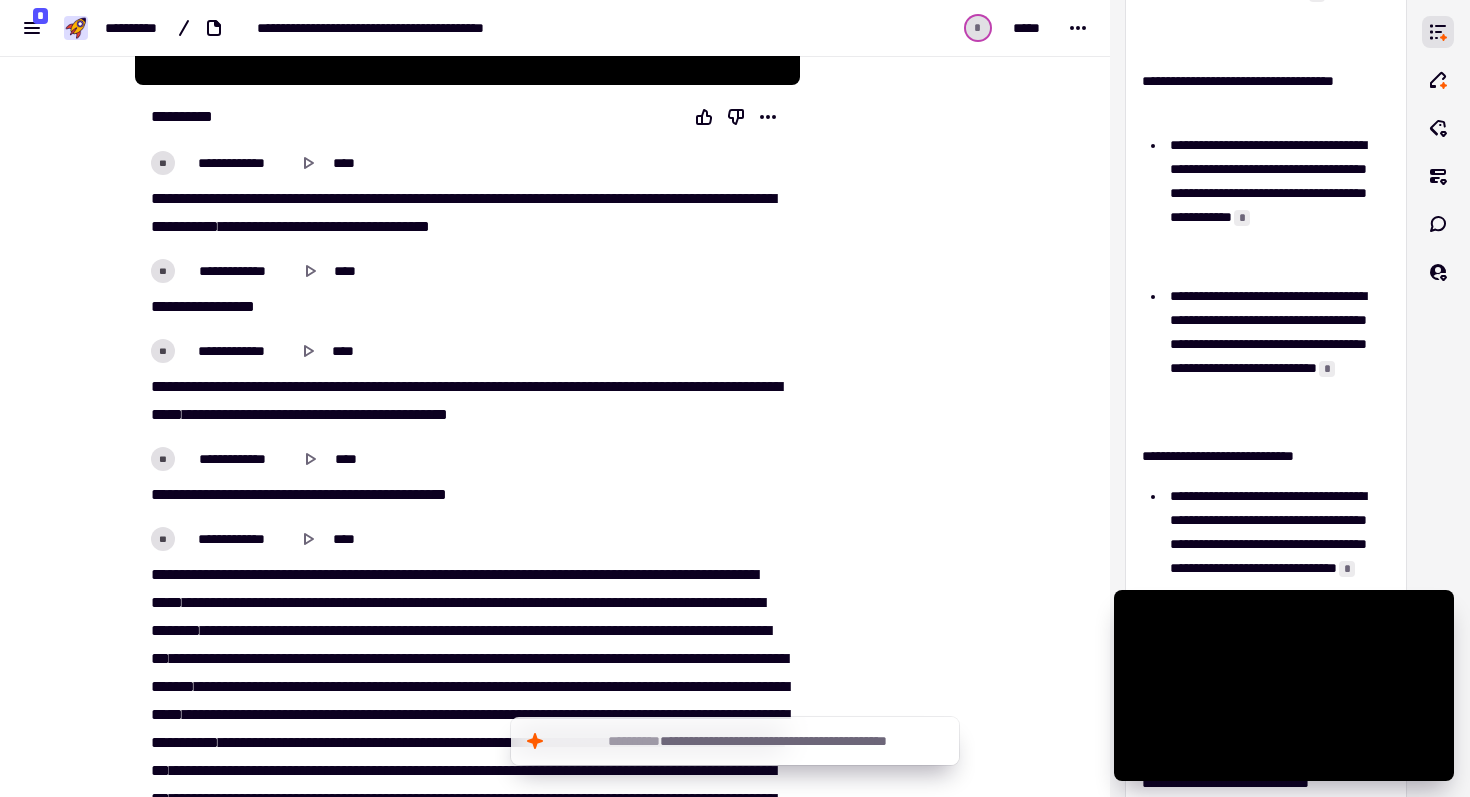 scroll, scrollTop: 217, scrollLeft: 0, axis: vertical 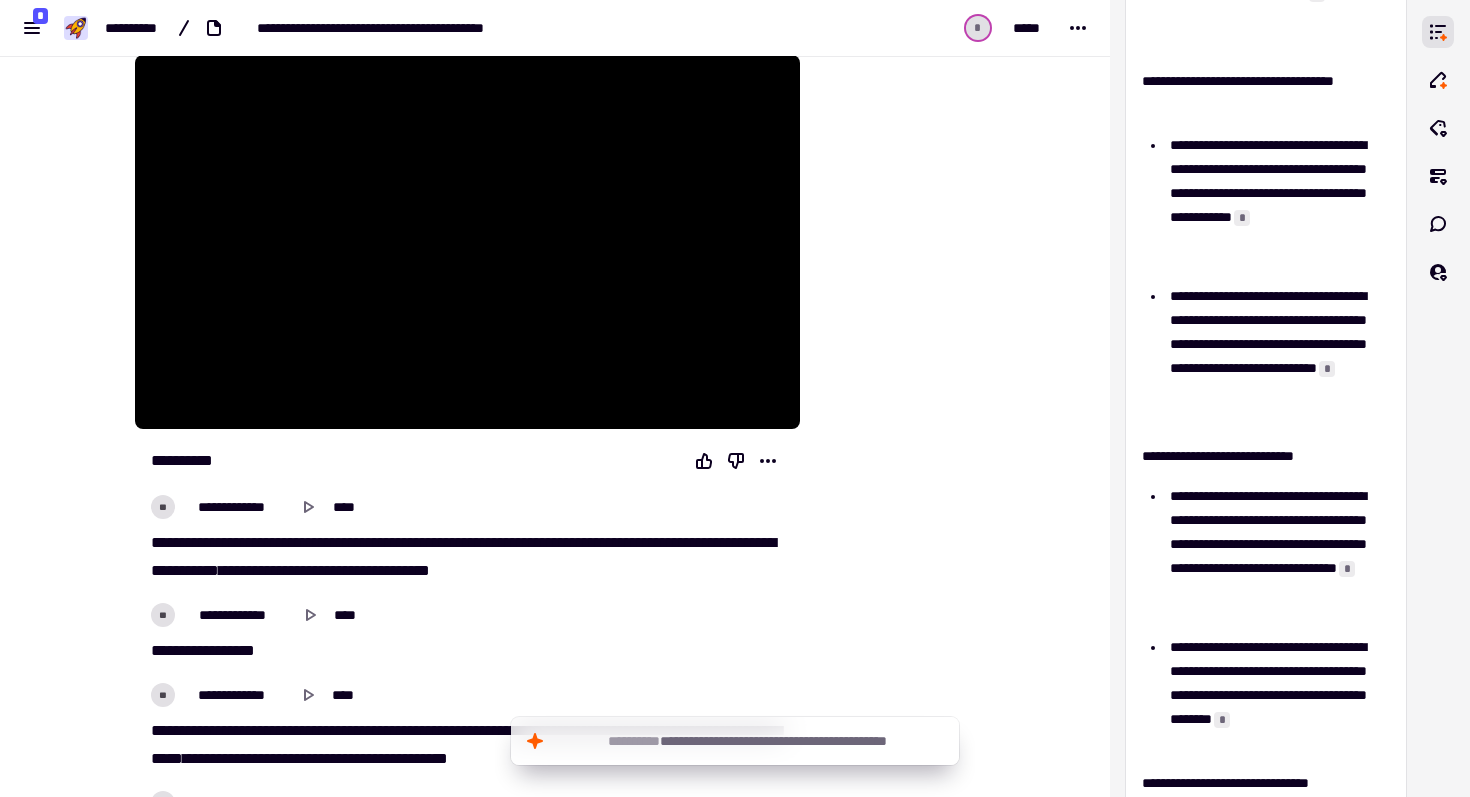 drag, startPoint x: 148, startPoint y: 113, endPoint x: 749, endPoint y: 674, distance: 822.1448 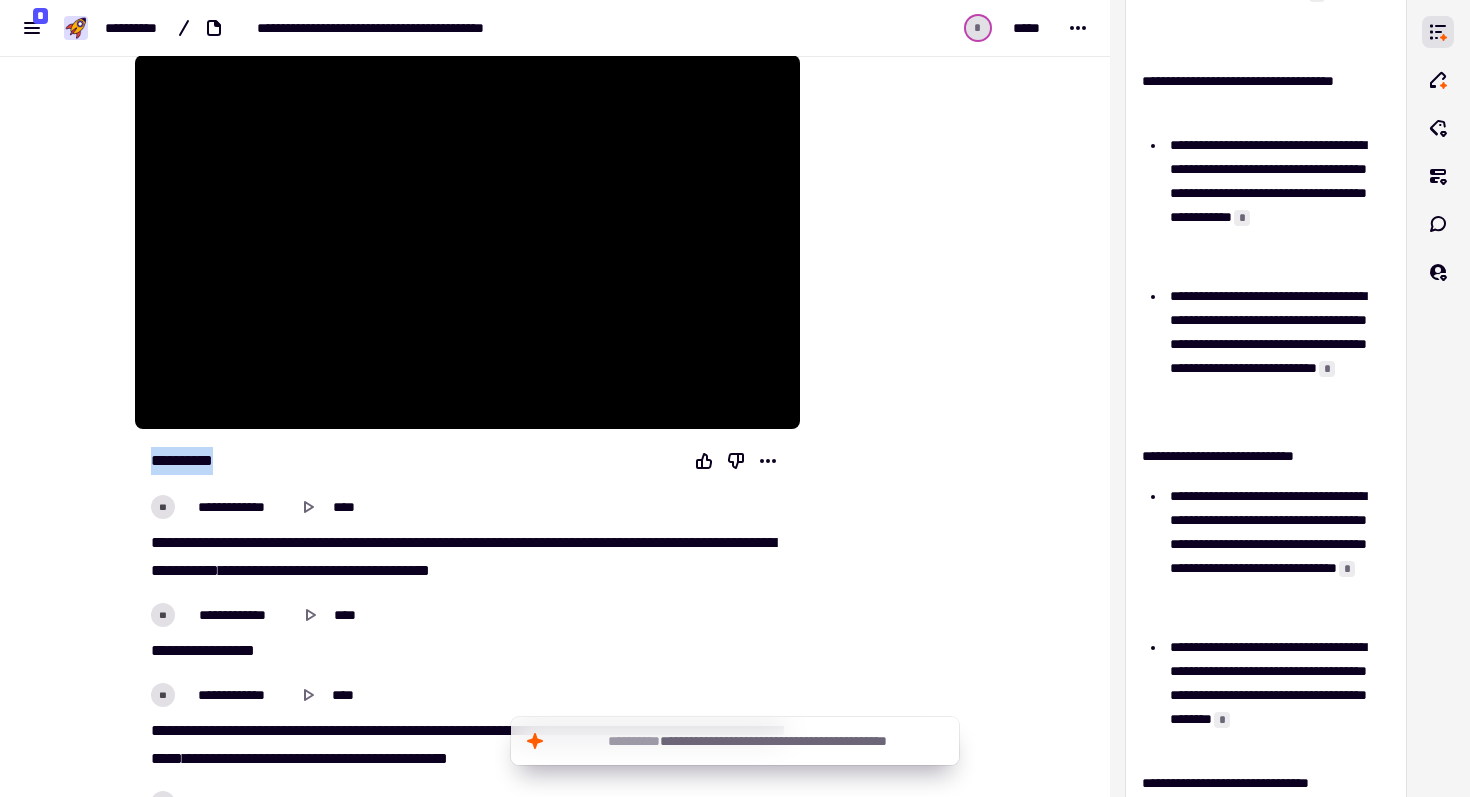 drag, startPoint x: 145, startPoint y: 460, endPoint x: 431, endPoint y: 612, distance: 323.8827 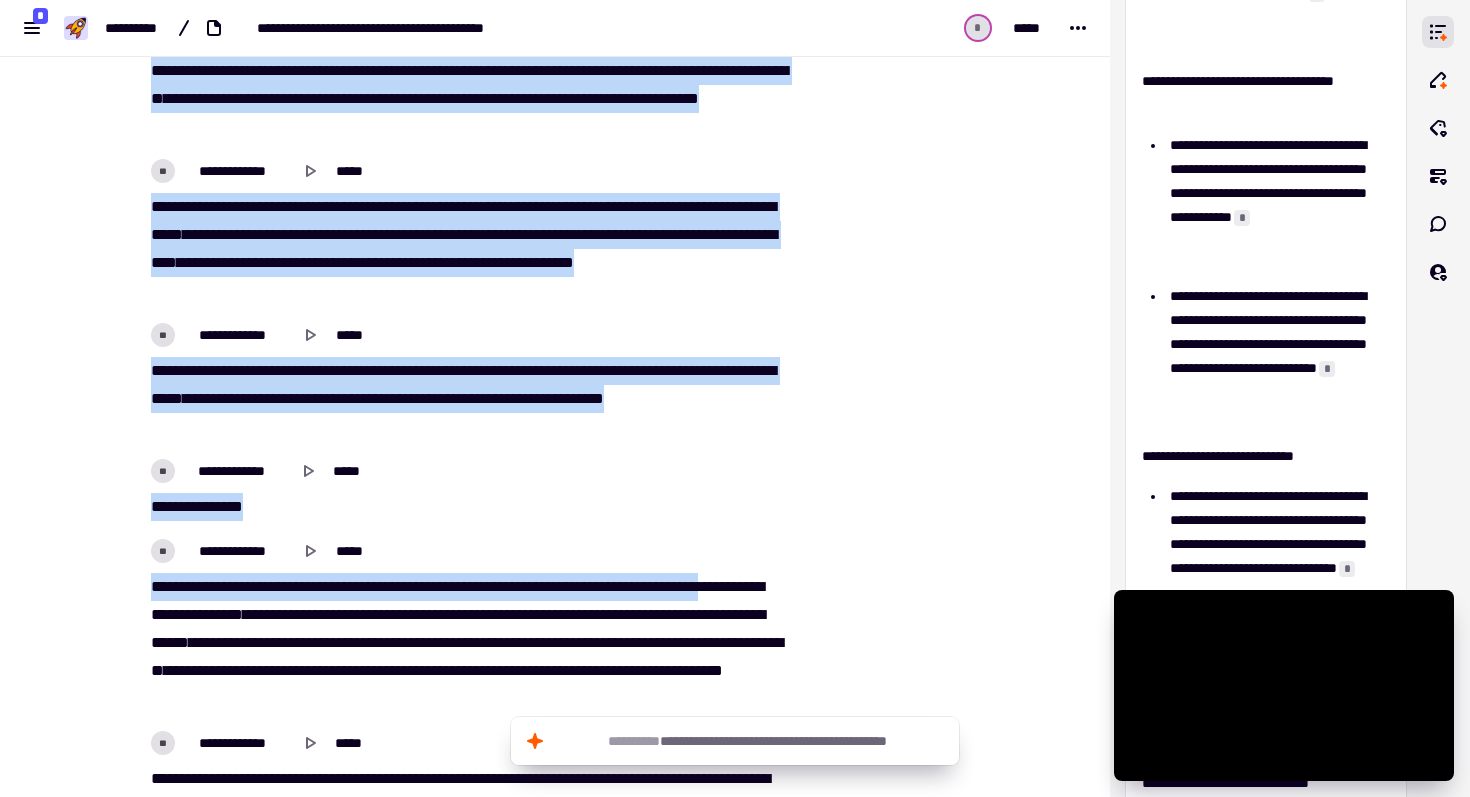 drag, startPoint x: 162, startPoint y: 506, endPoint x: 792, endPoint y: 586, distance: 635.0591 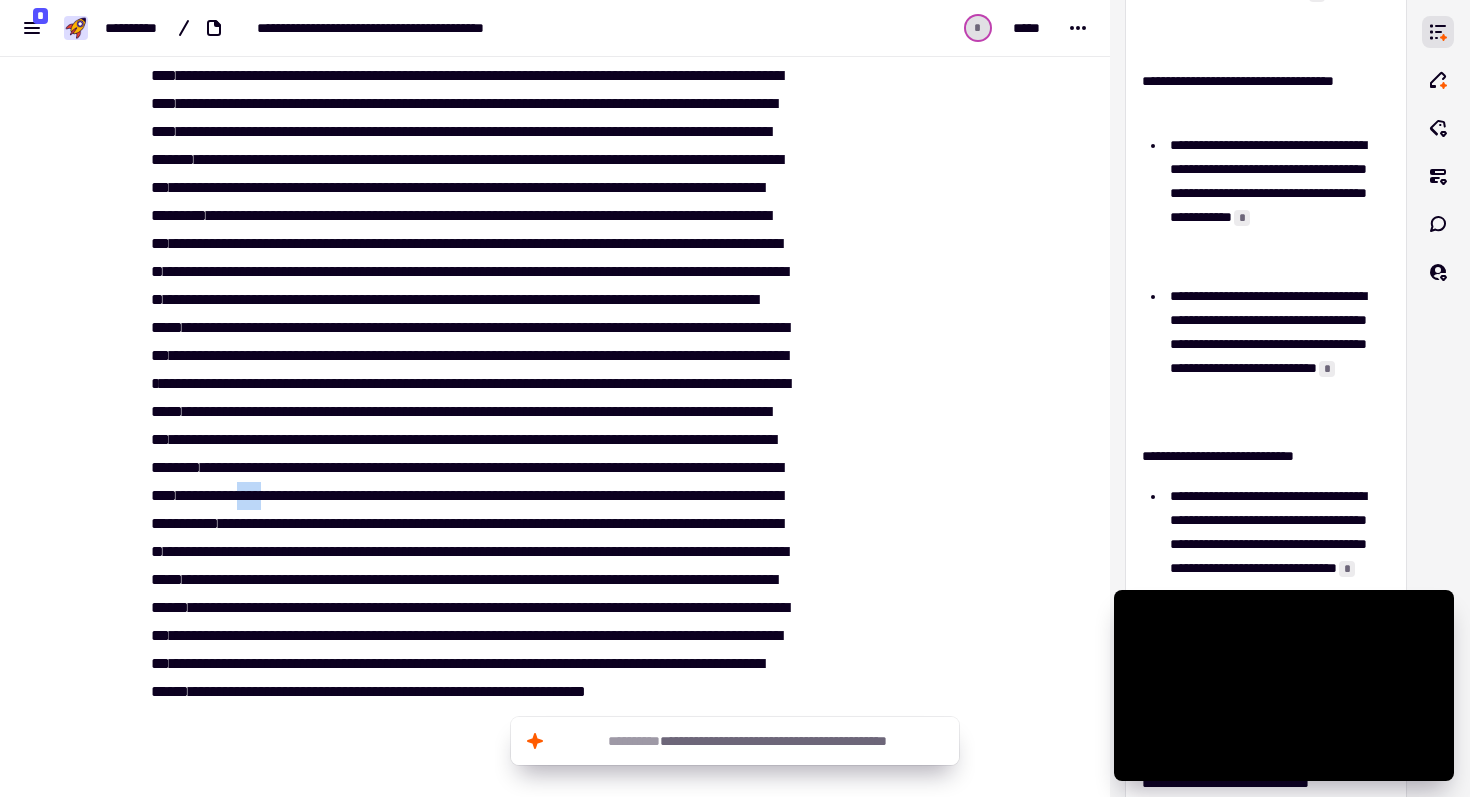 click on "******   ***   ********   **   **   ******   ***   ********   ******   ****   ******   **   *****   **   ***   ********   **   ******   ***   ****   *   ***   ****   ***   *****   ****   *****   ***   ********   ****   **   **   **   ***   **   **   ******   ****   ********   **   ******   ****   ******   ****   **   ********   *   **   *****   ******   *********   ****   ***   **   ******   *****   *   *****   ********   ****   ****   ***   **   *****   ***   *   *******   *   *****   *********   ****   ***   ******   *****   ****   **   *****   **   ****   ***   ****   *******   **   ******   ***   ****   ******   ***   **   **   ******   ******   ****   **   **   ******   ****   ***   *******   **   **   **   **   ***   **   ***   **   **   ******   **   *******   *   ***   *****   **   ***   ***   *******   ******   *   *****   **   **   ***   *****   *   **   *********   ********   **   *******   **   ****   ***   ****   *****   *******   **   **   *********   ***   **   *   **   ****   *   ***   **" at bounding box center (467, 454) 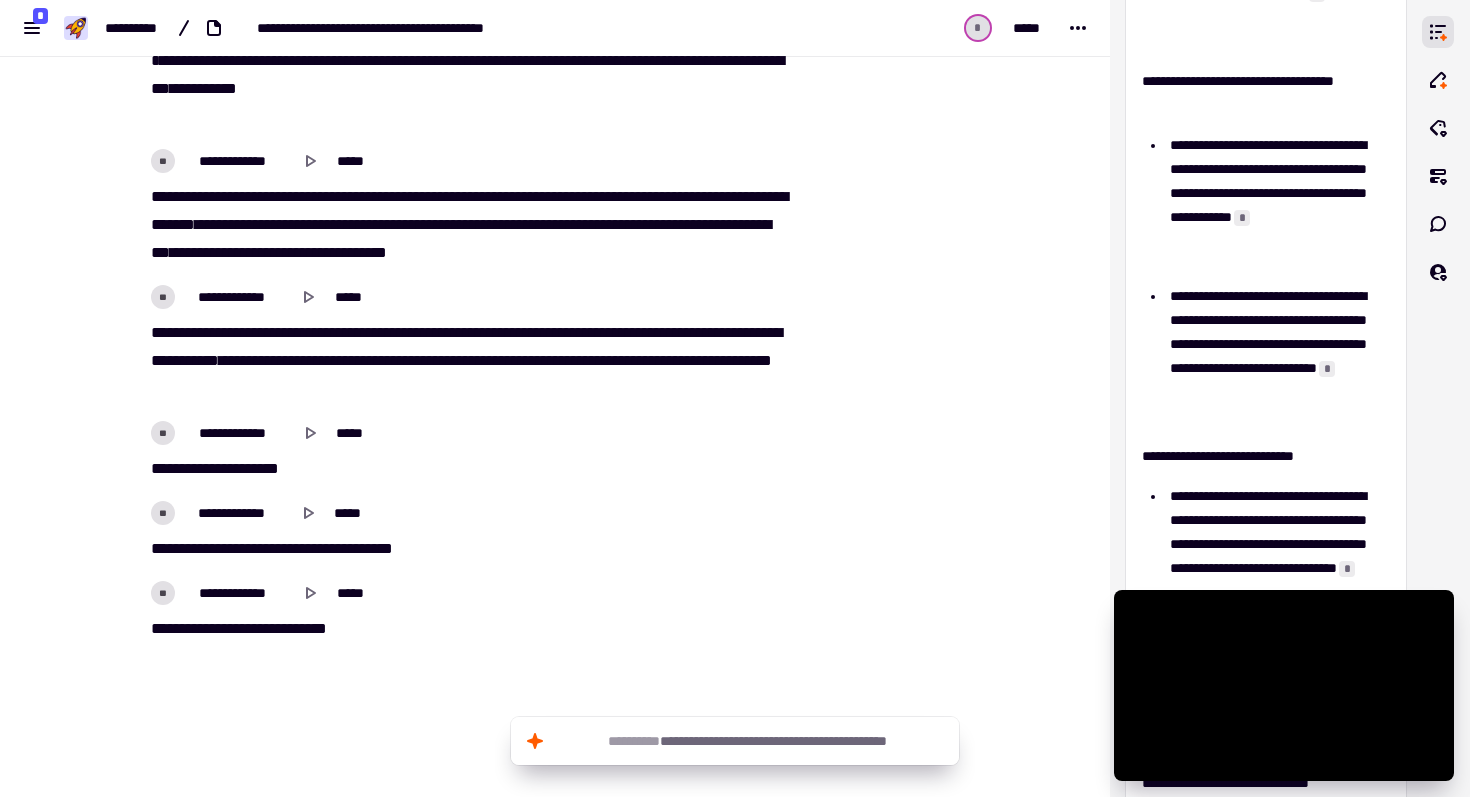 scroll, scrollTop: 15062, scrollLeft: 0, axis: vertical 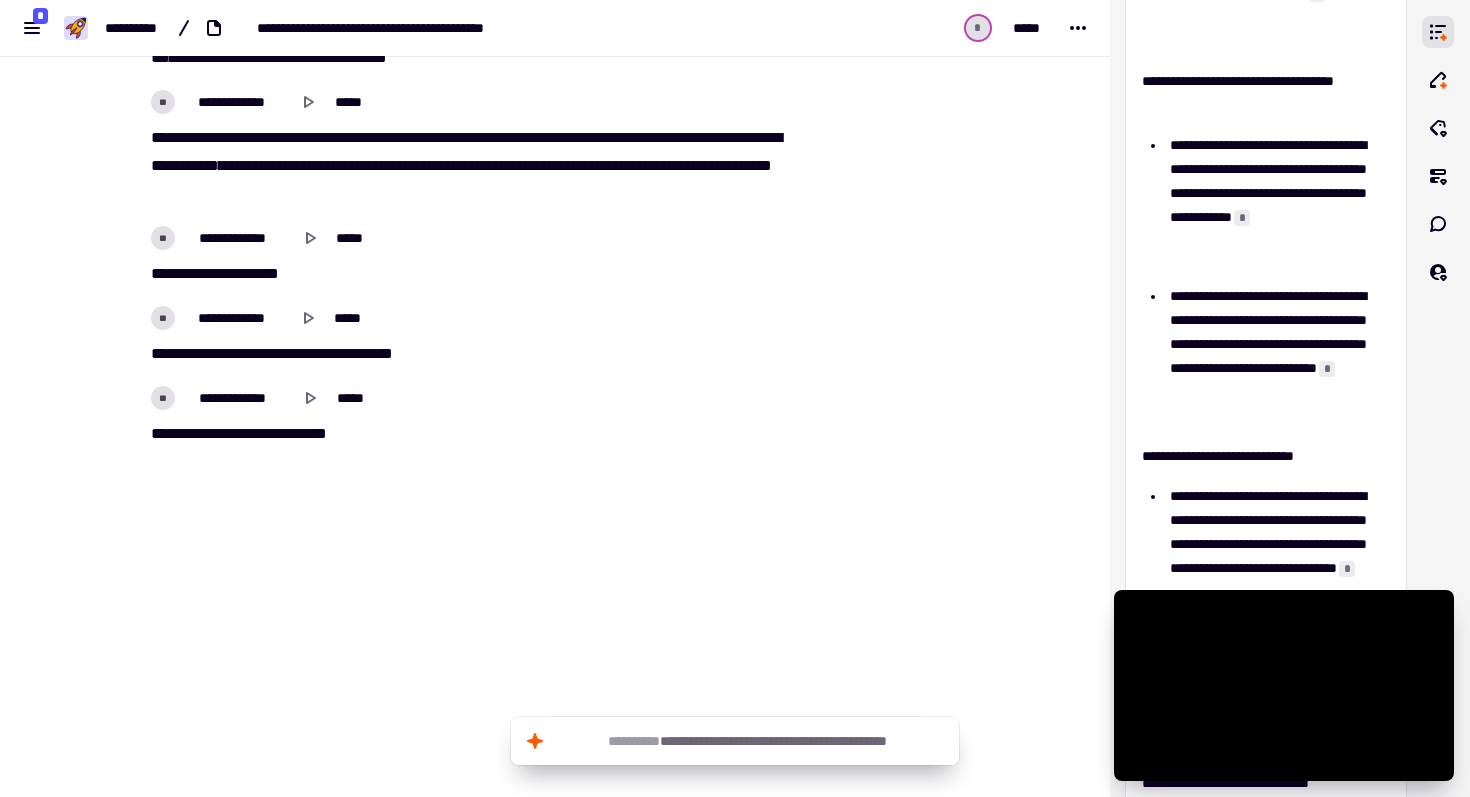 drag, startPoint x: 792, startPoint y: 586, endPoint x: 442, endPoint y: 466, distance: 370 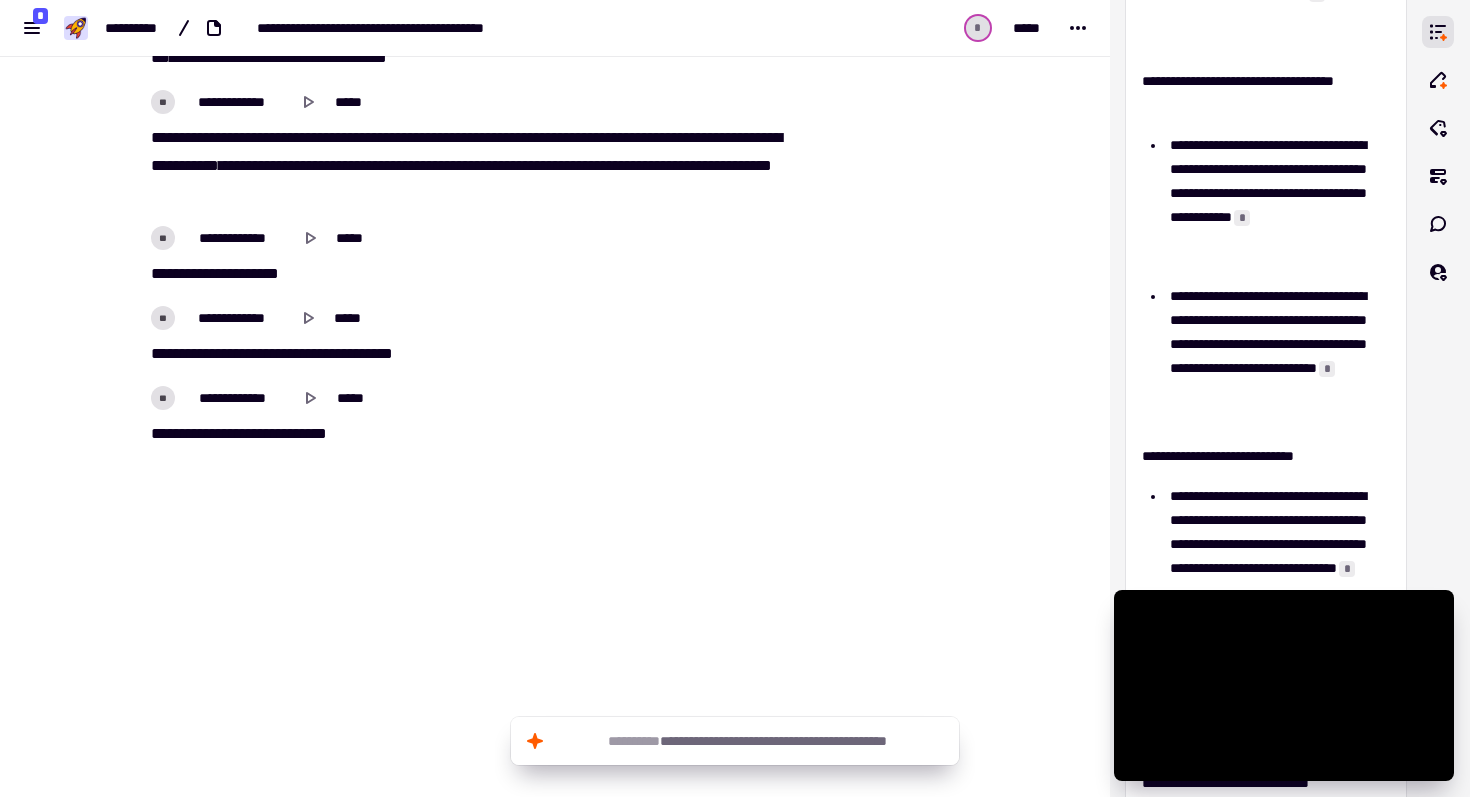 click on "**********" at bounding box center (467, -6972) 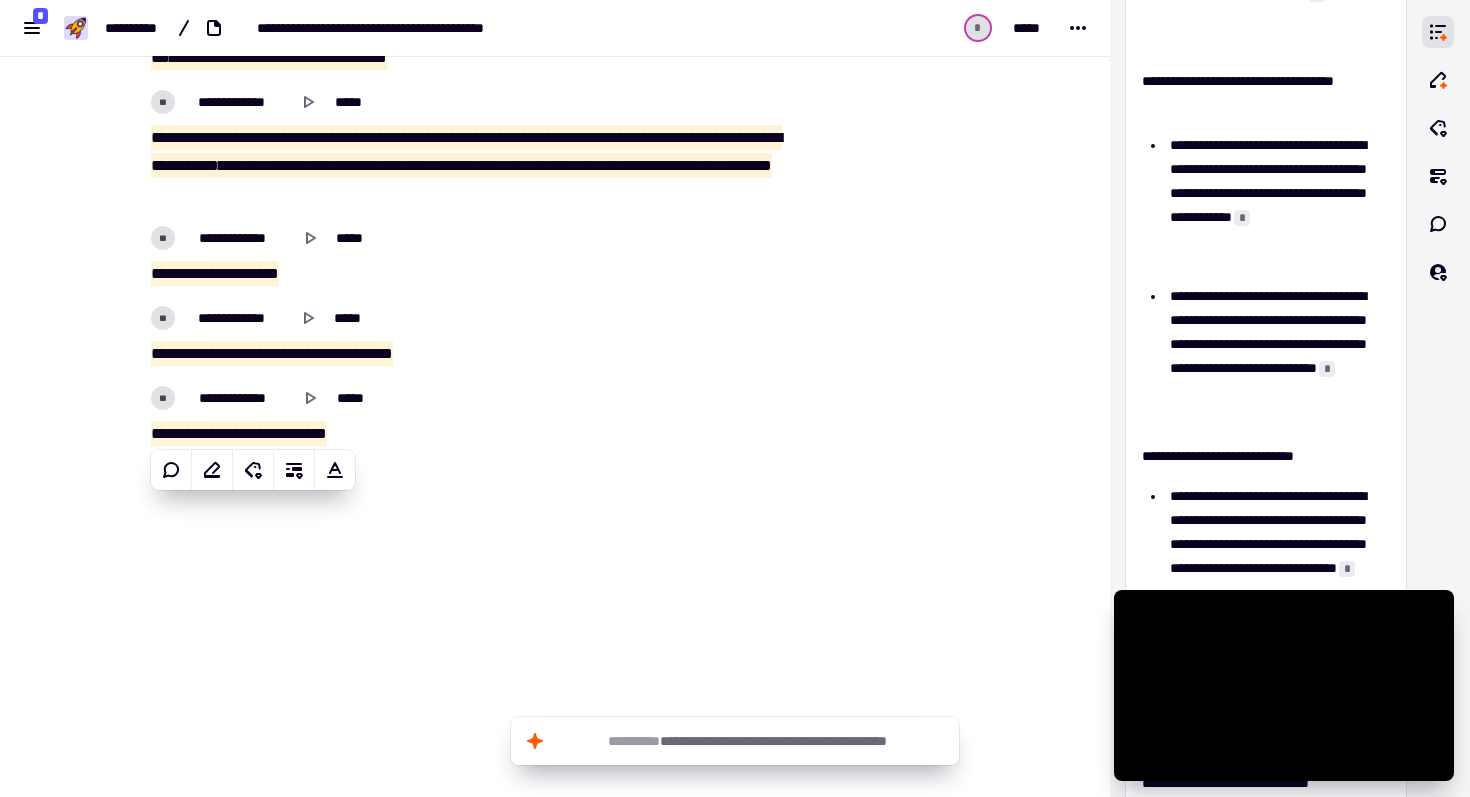 type on "*******" 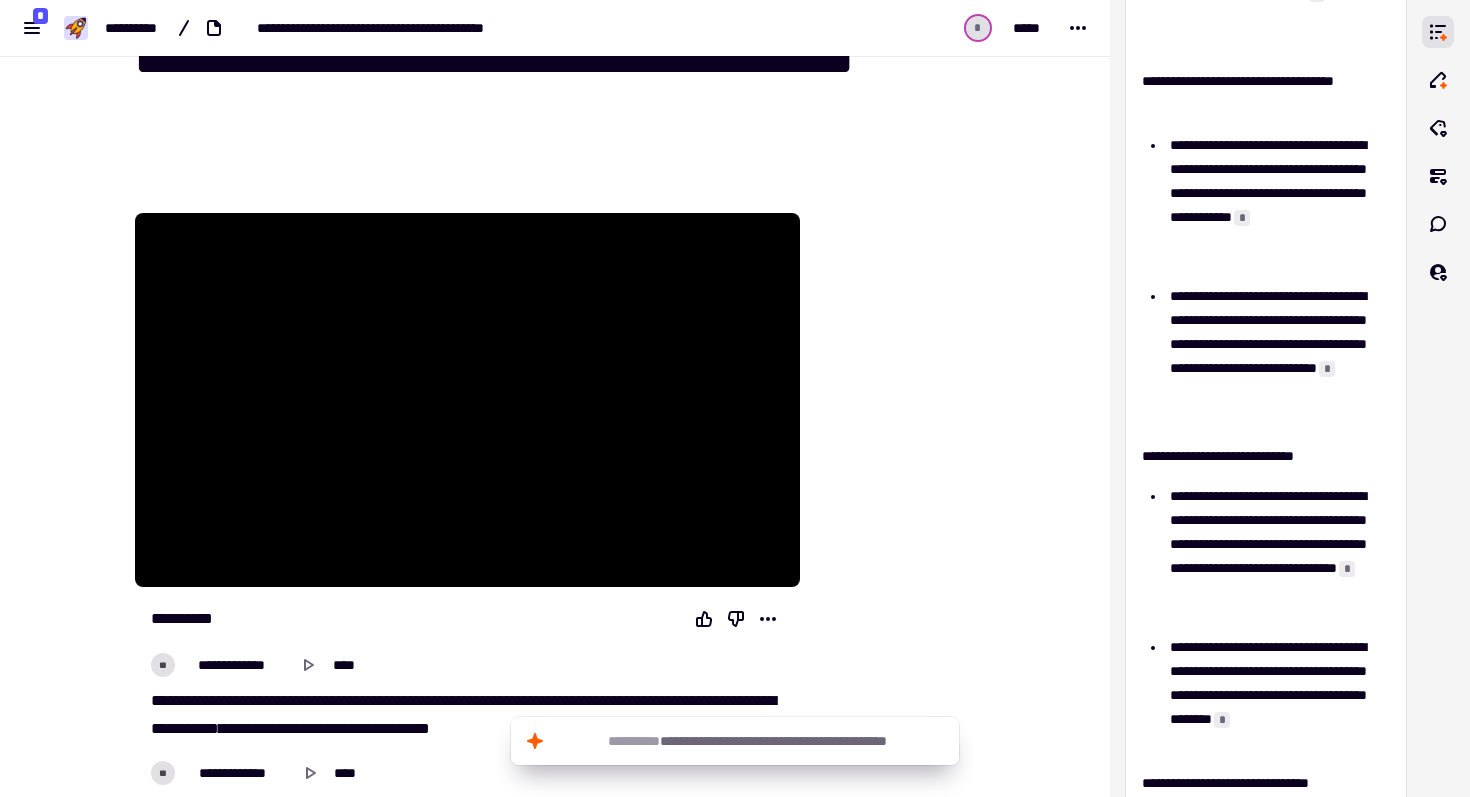 scroll, scrollTop: 348, scrollLeft: 0, axis: vertical 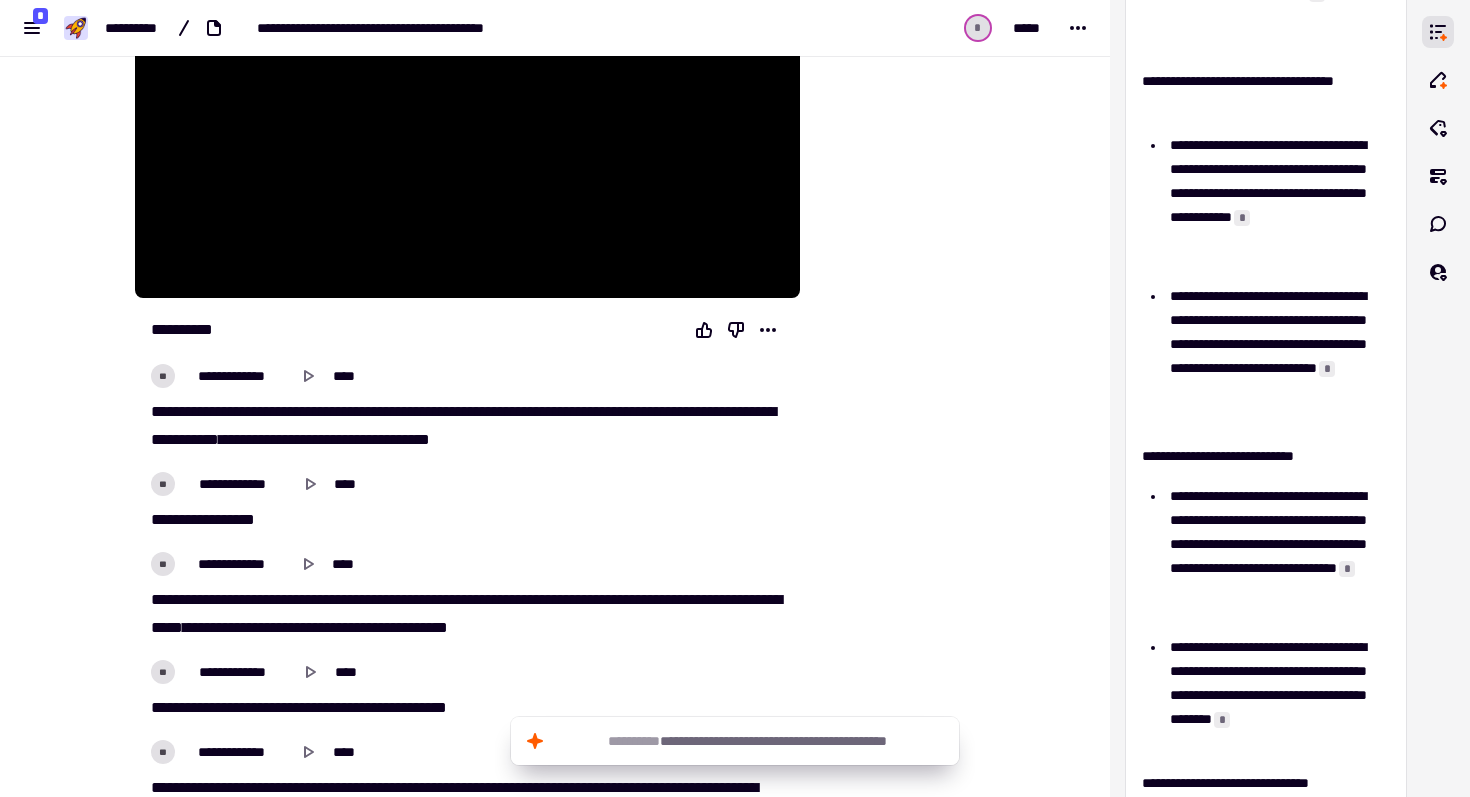 drag, startPoint x: 135, startPoint y: 376, endPoint x: 474, endPoint y: 455, distance: 348.0833 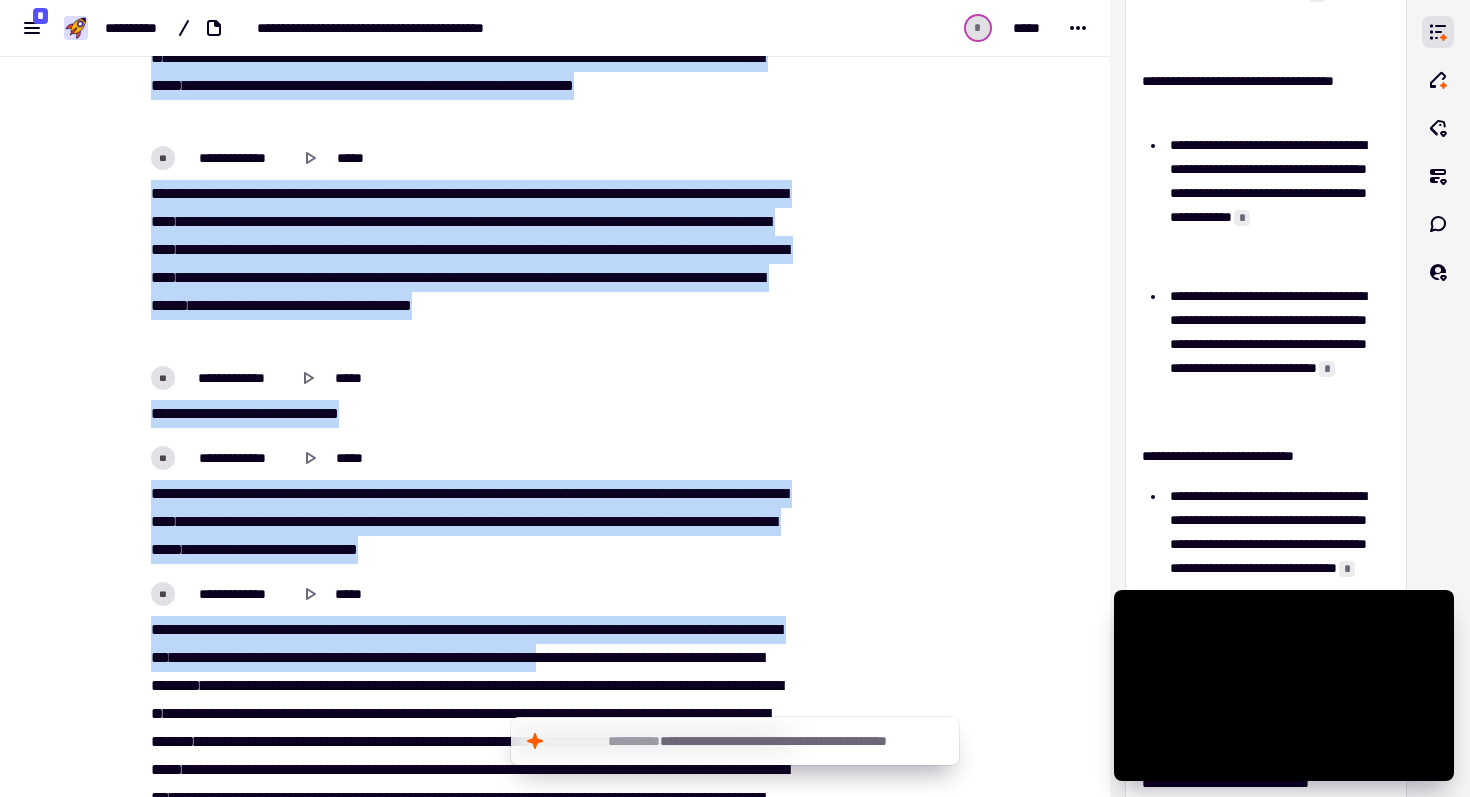 scroll, scrollTop: 12601, scrollLeft: 0, axis: vertical 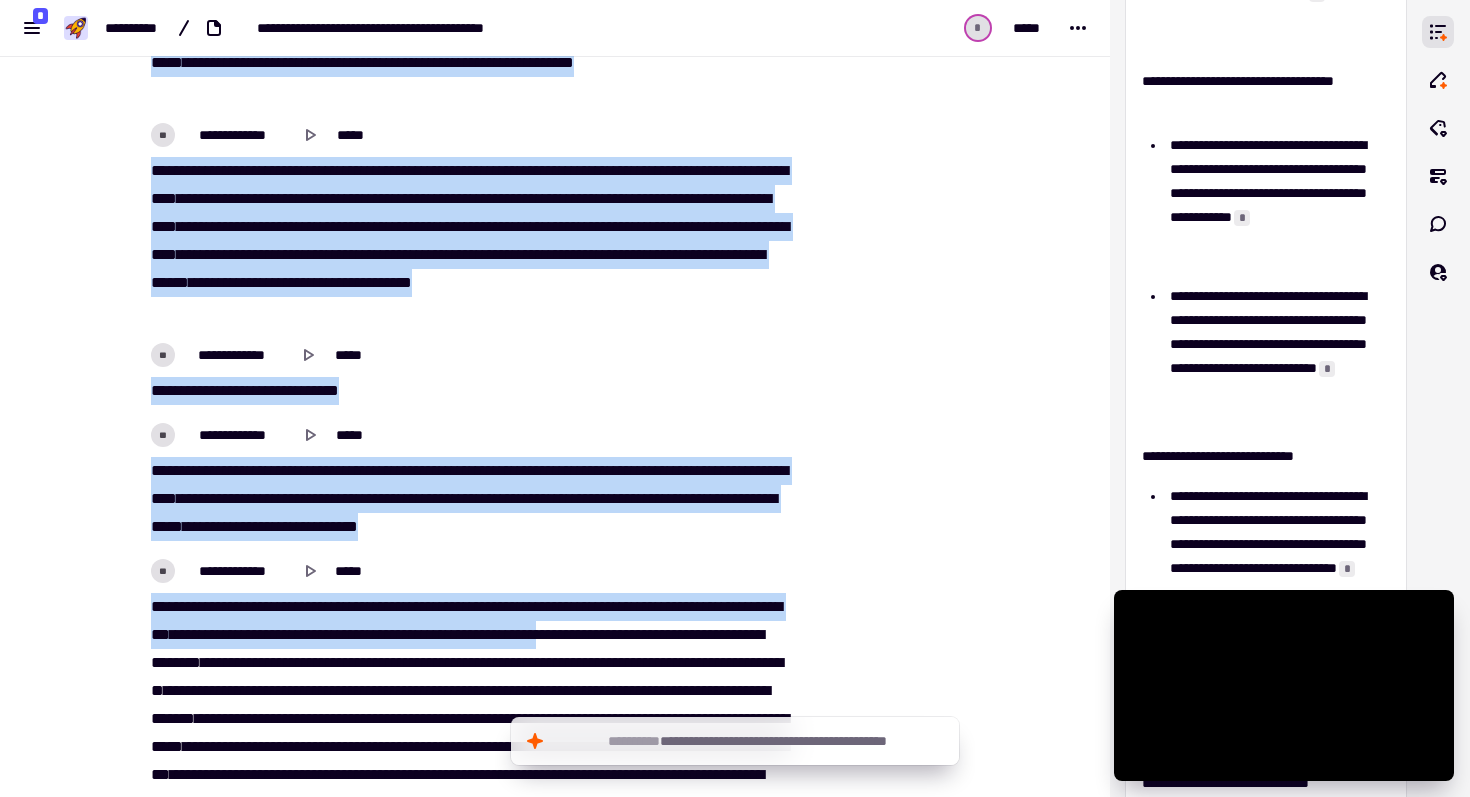 drag, startPoint x: 151, startPoint y: 412, endPoint x: 757, endPoint y: 644, distance: 648.89136 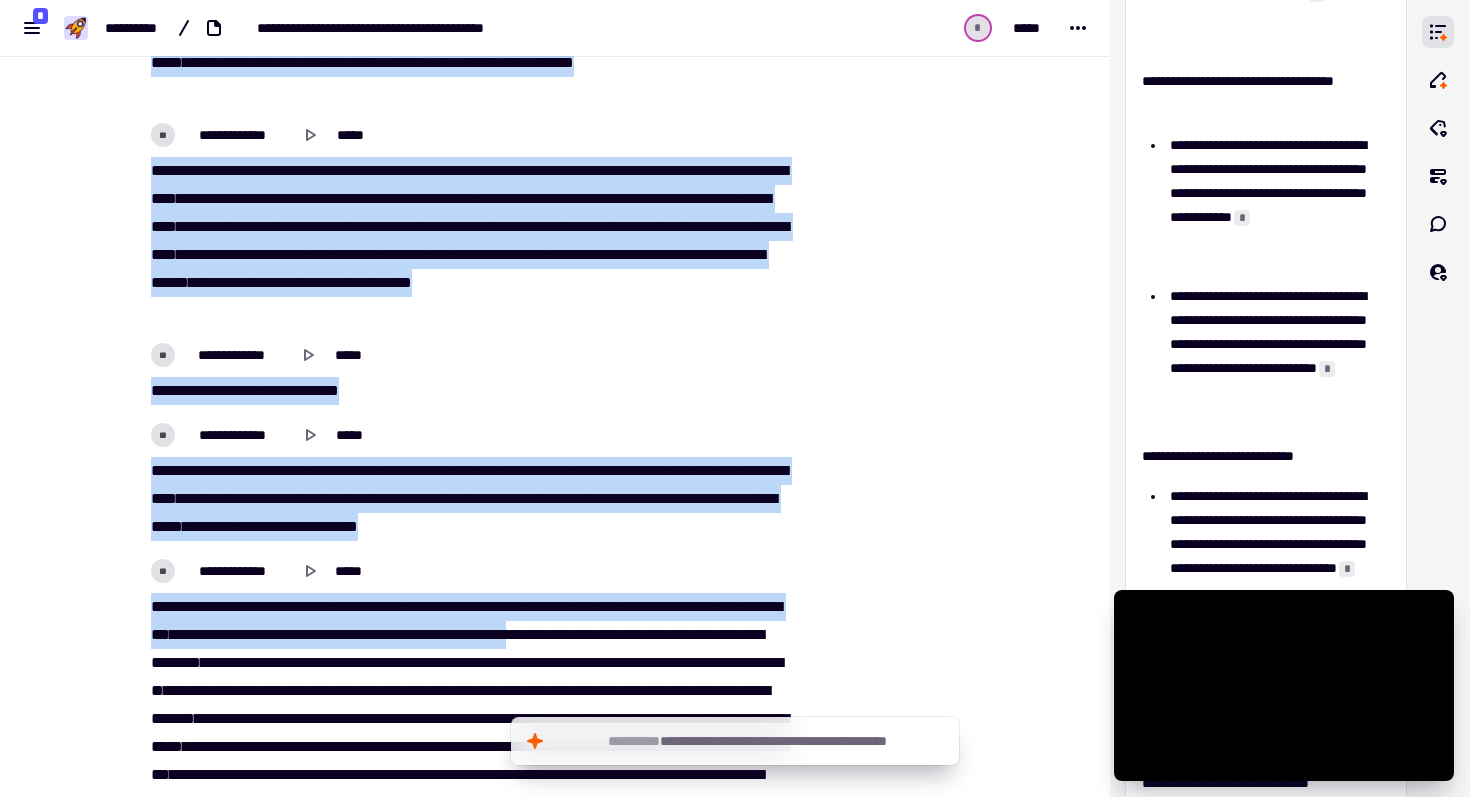 scroll, scrollTop: 14812, scrollLeft: 0, axis: vertical 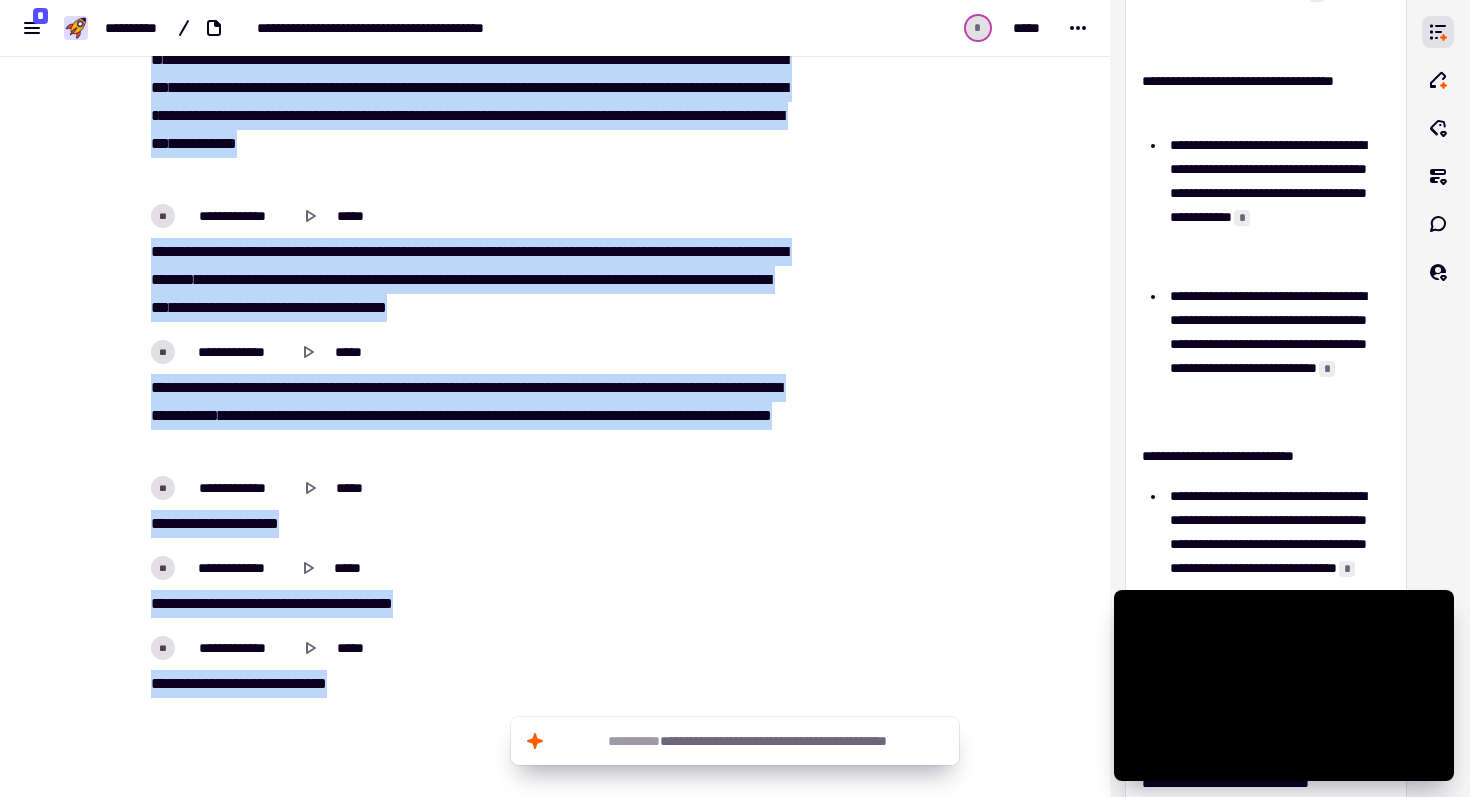 drag, startPoint x: 757, startPoint y: 644, endPoint x: 387, endPoint y: 683, distance: 372.0497 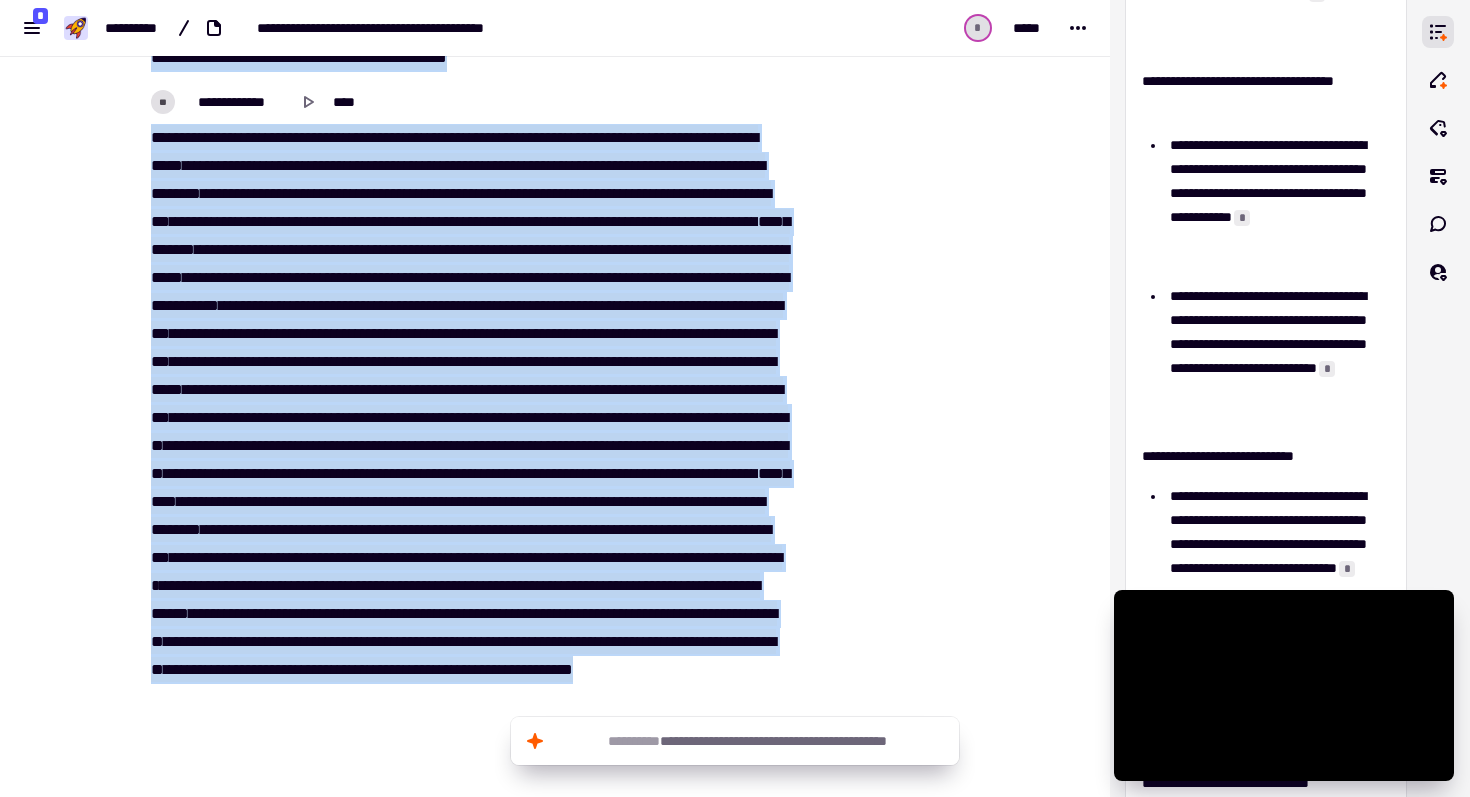 scroll, scrollTop: 0, scrollLeft: 0, axis: both 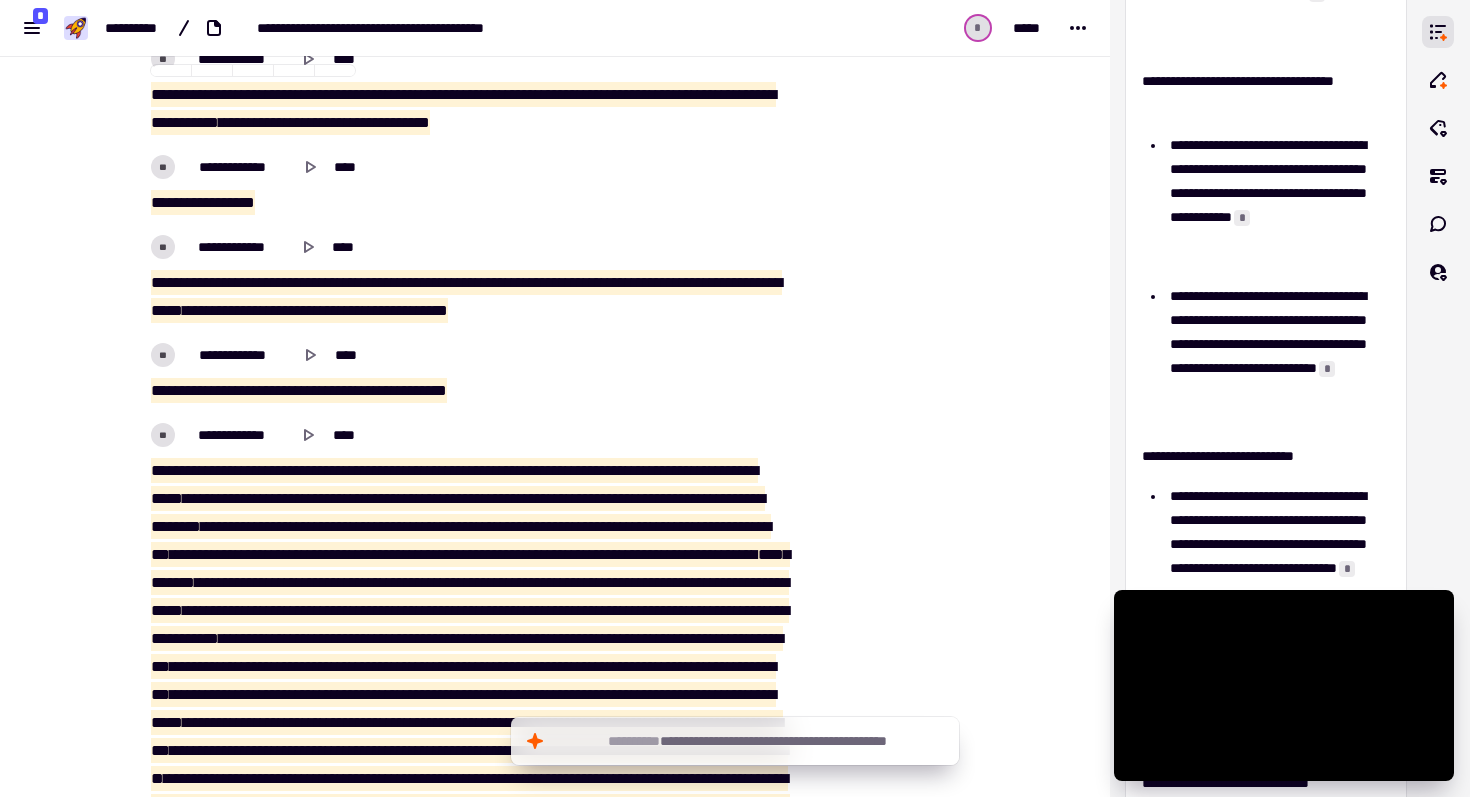 click on "**********" at bounding box center (555, 398) 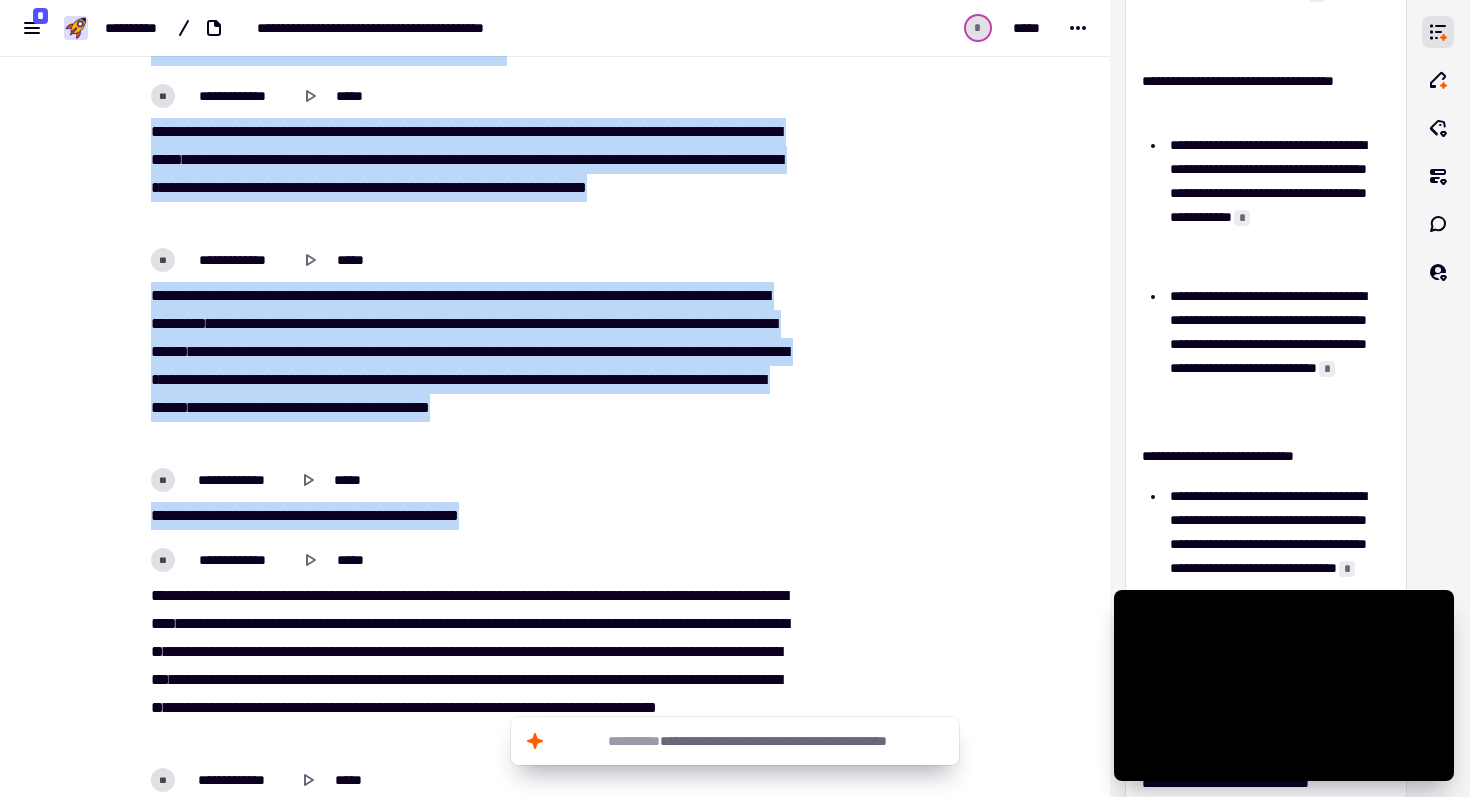 scroll, scrollTop: 10271, scrollLeft: 0, axis: vertical 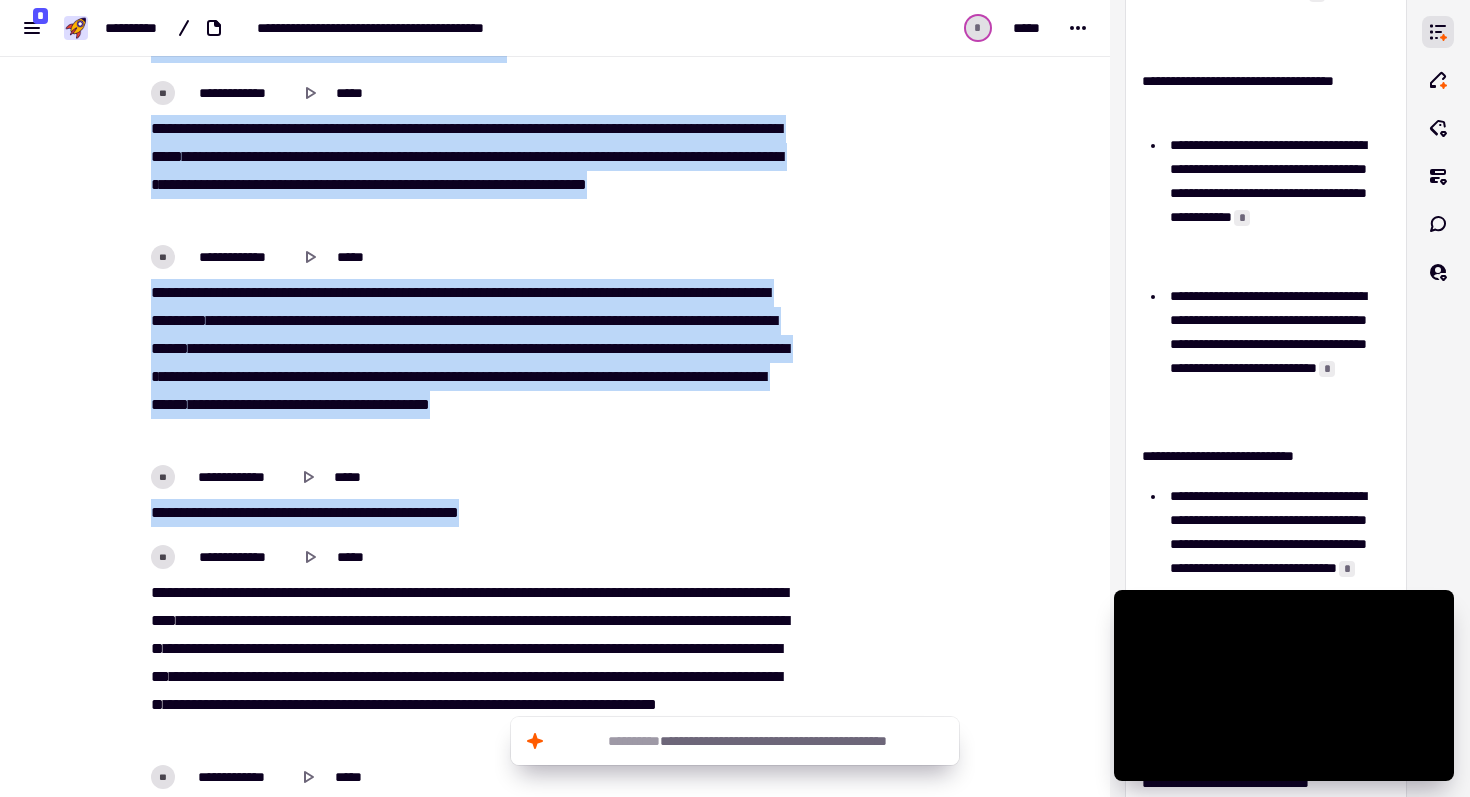drag, startPoint x: 143, startPoint y: 93, endPoint x: 607, endPoint y: 507, distance: 621.84564 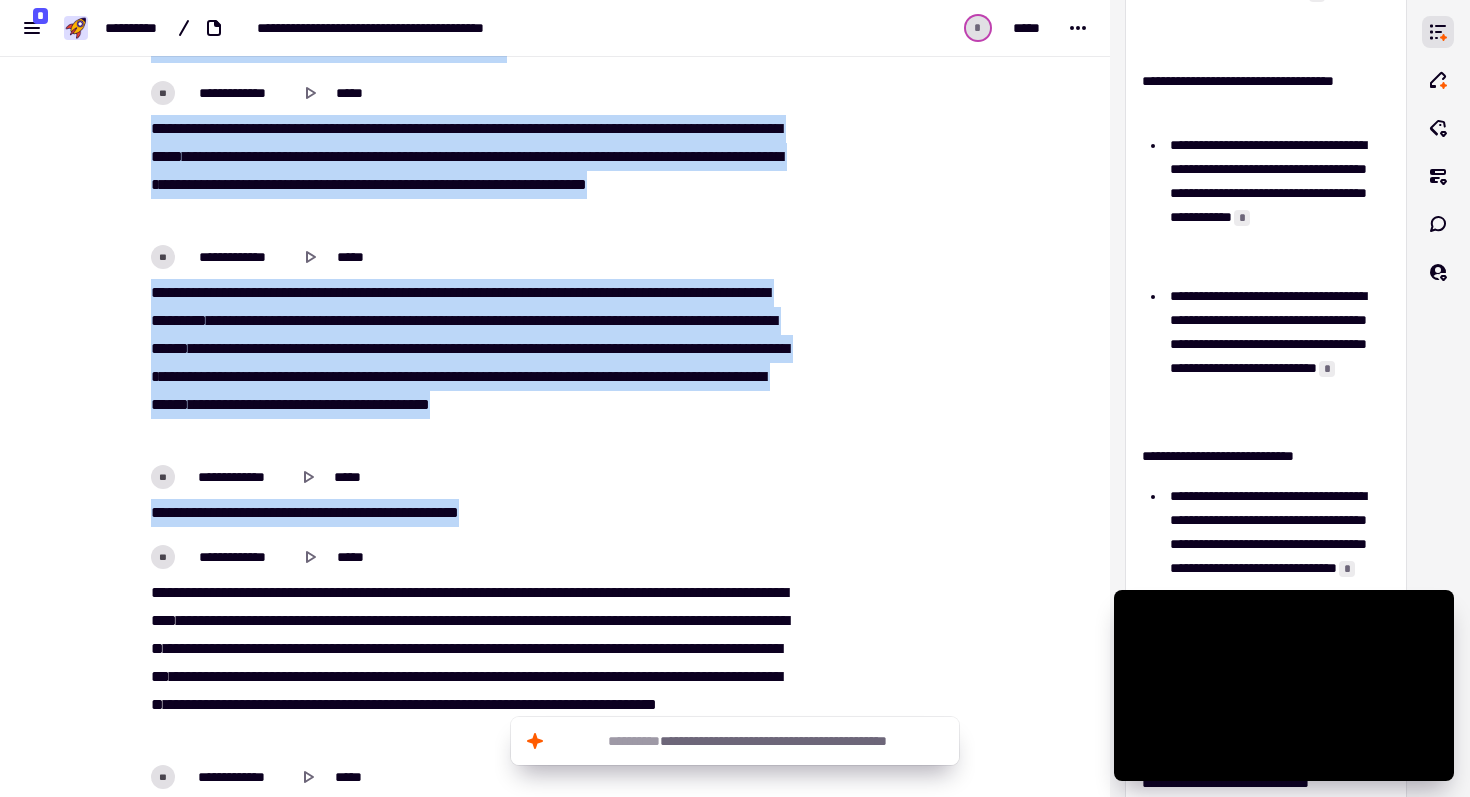 click on "**********" at bounding box center (467, -2161) 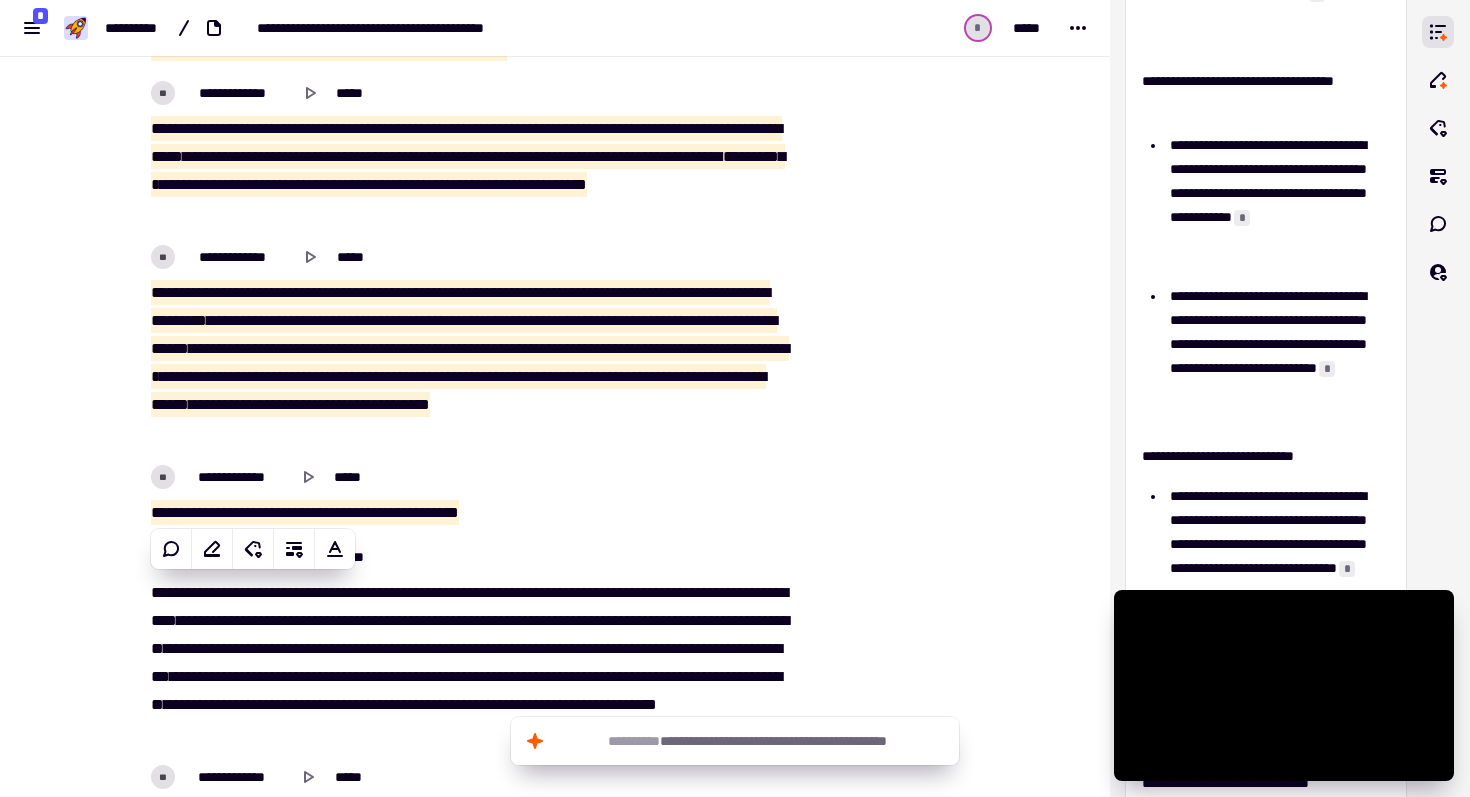 click on "**********" at bounding box center [555, 398] 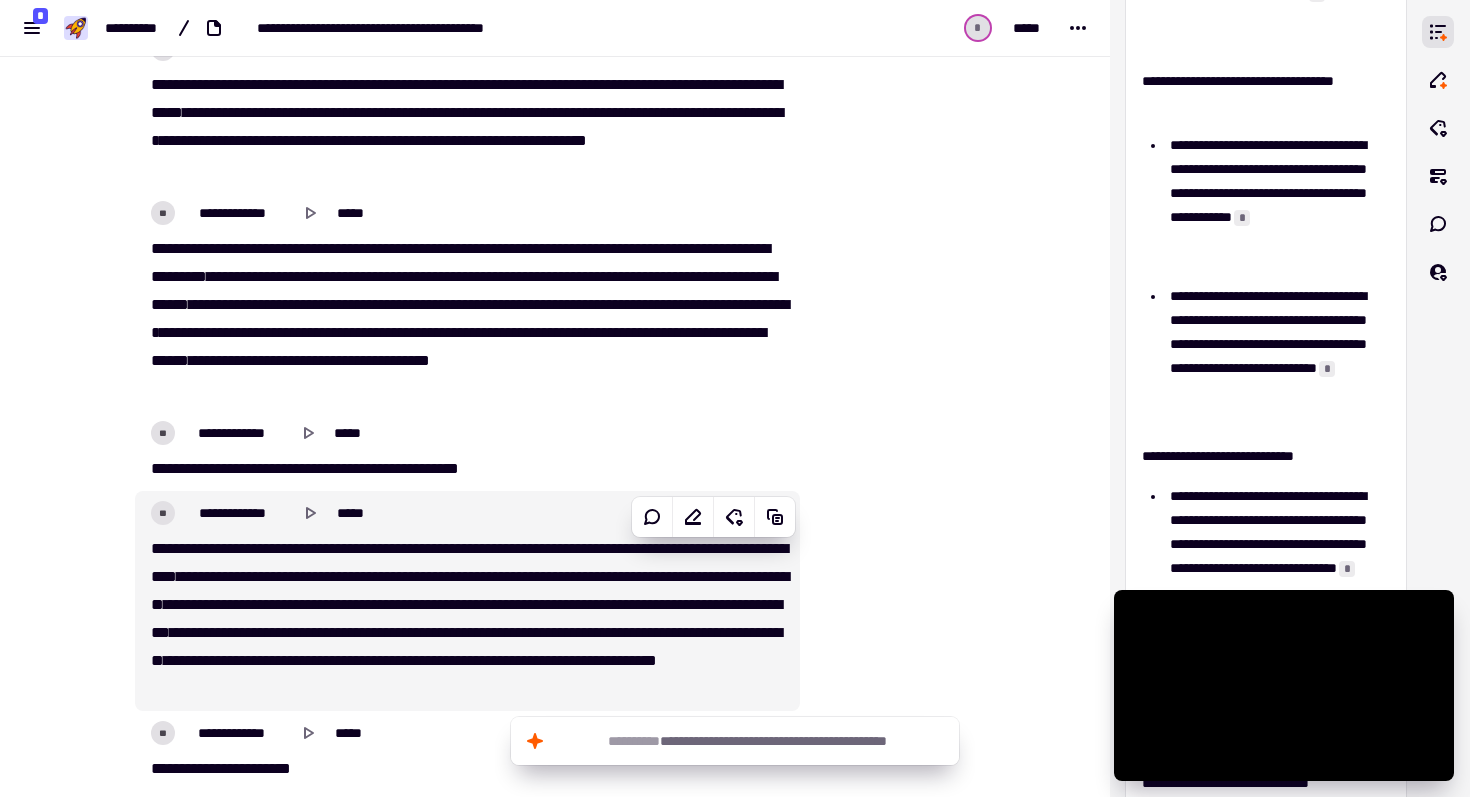 scroll, scrollTop: 10377, scrollLeft: 0, axis: vertical 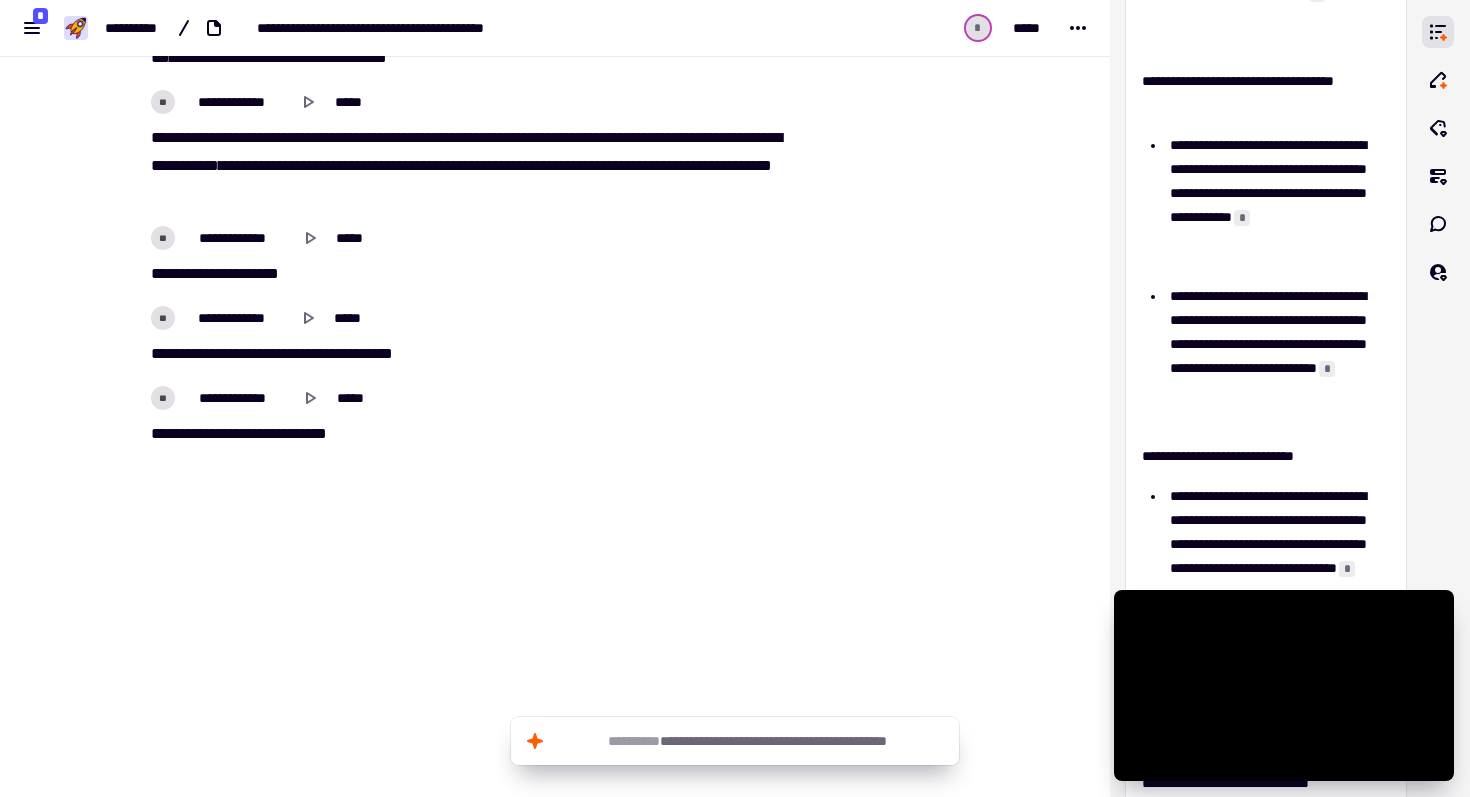 drag, startPoint x: 140, startPoint y: 483, endPoint x: 669, endPoint y: 603, distance: 542.4399 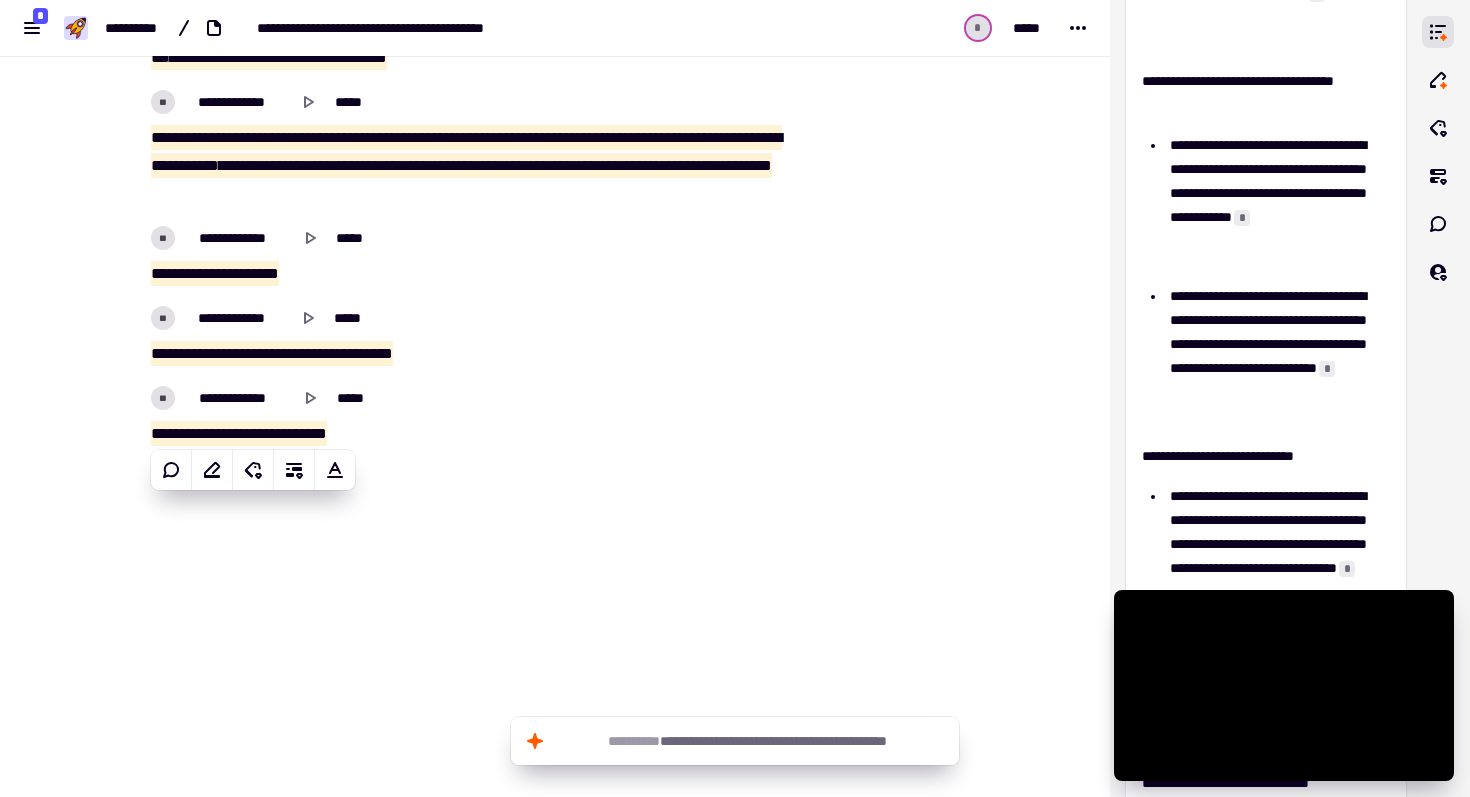 copy on "**********" 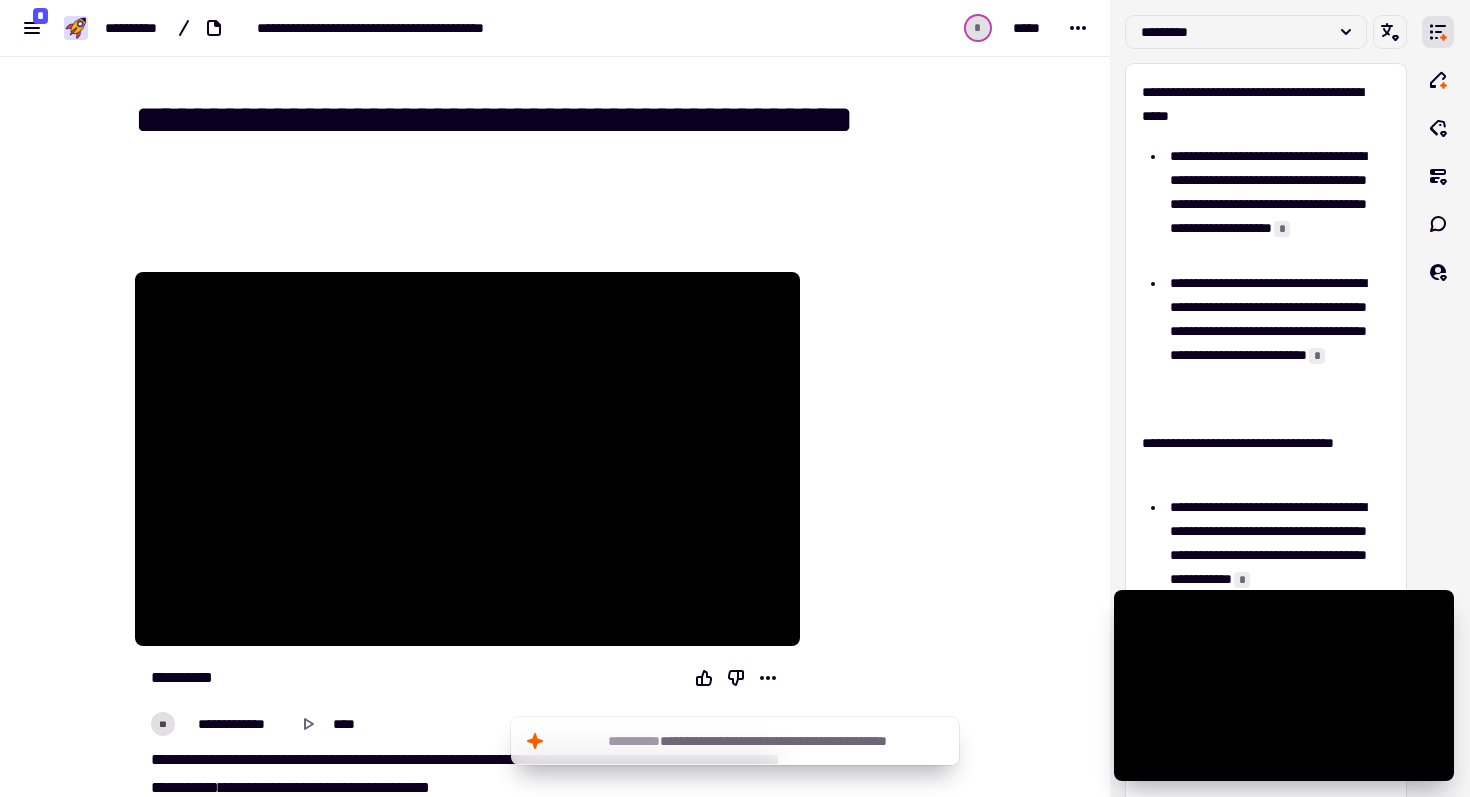 scroll, scrollTop: 0, scrollLeft: 0, axis: both 